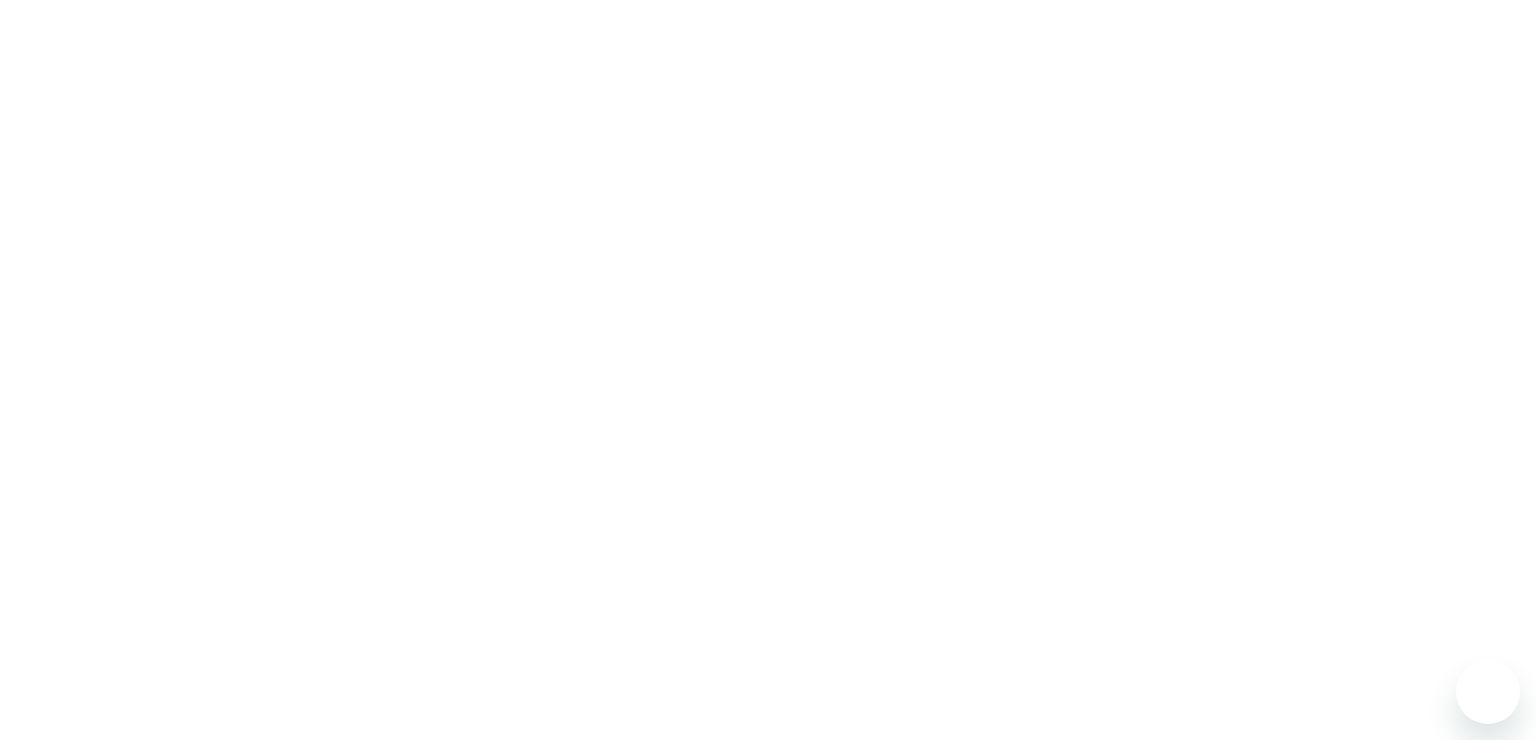 scroll, scrollTop: 0, scrollLeft: 0, axis: both 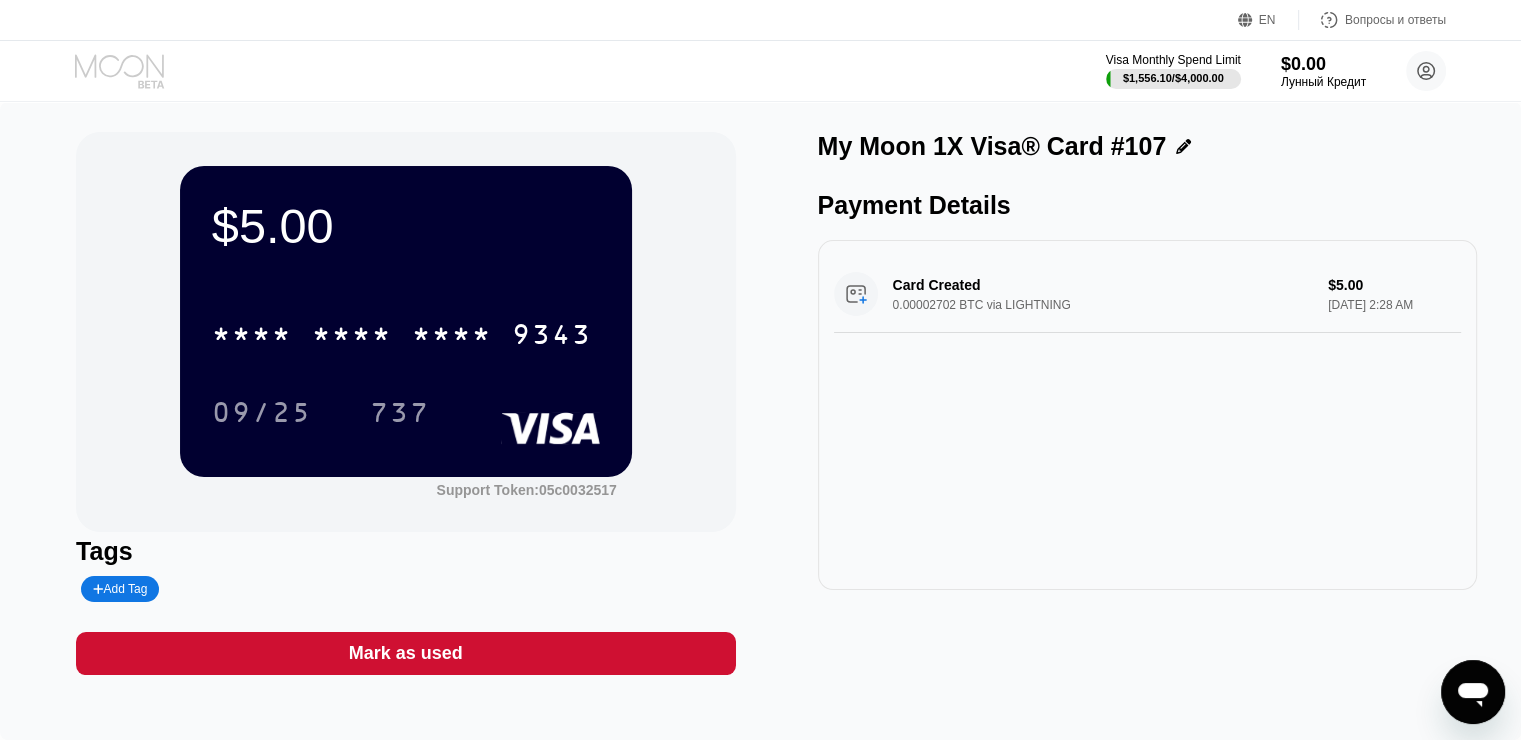 click 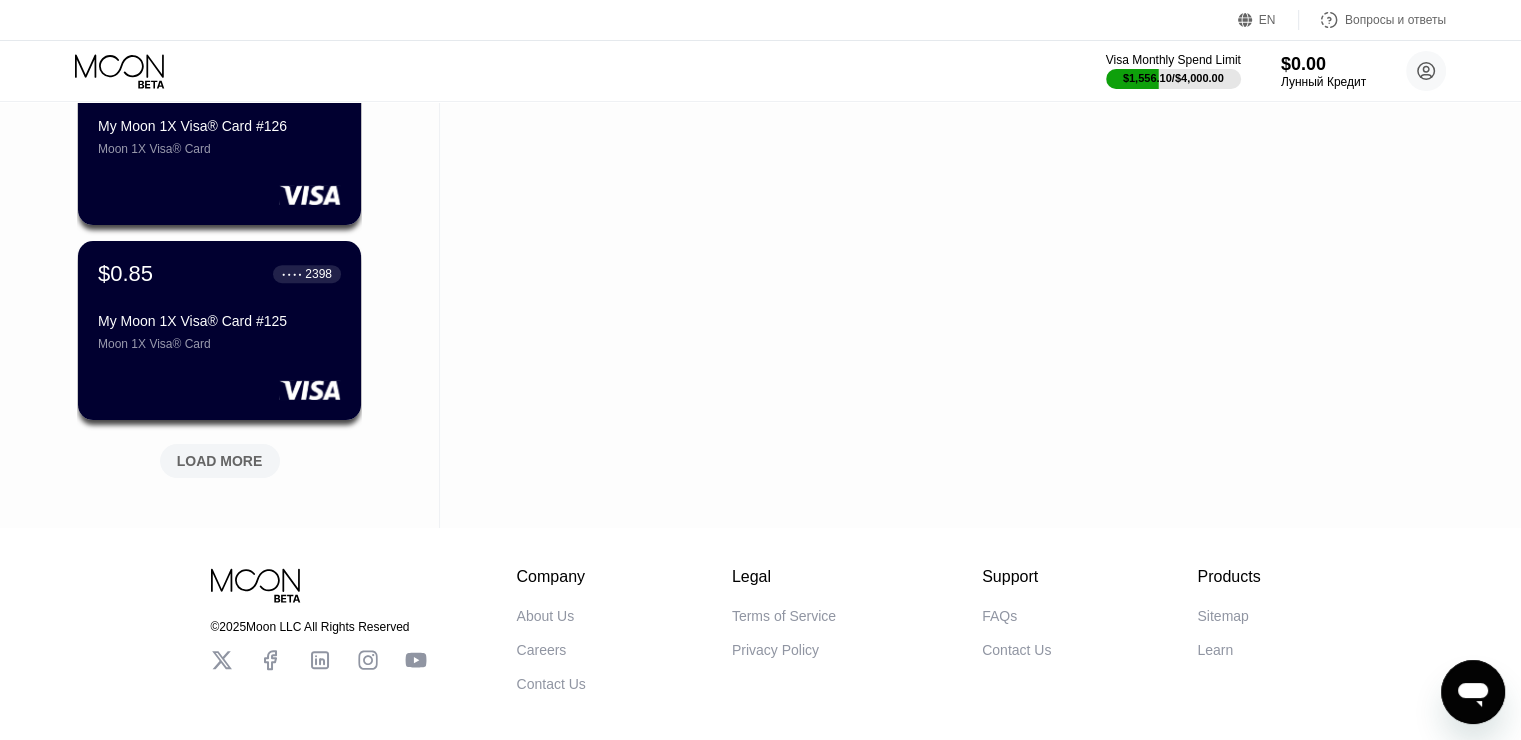 scroll, scrollTop: 800, scrollLeft: 0, axis: vertical 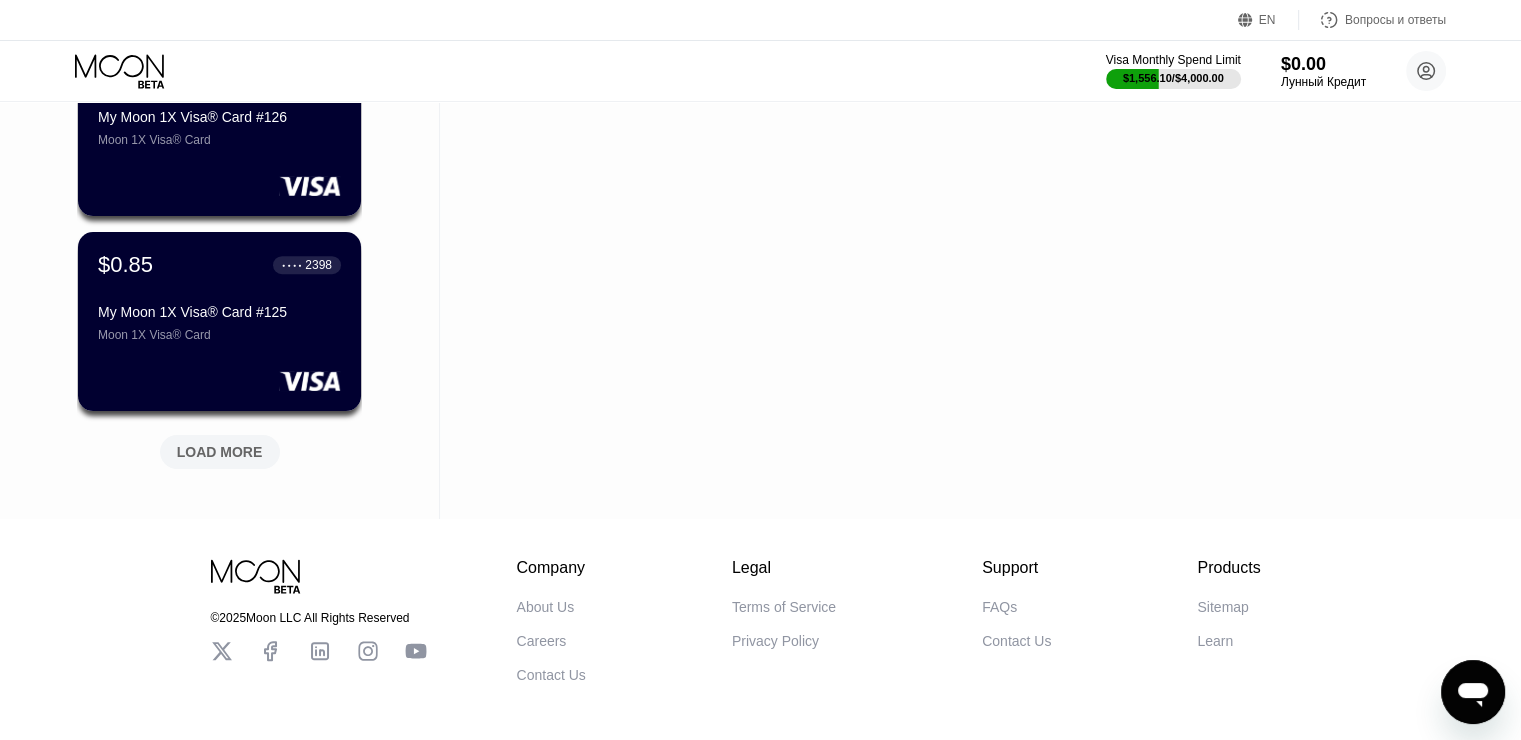 click on "LOAD MORE" at bounding box center [220, 452] 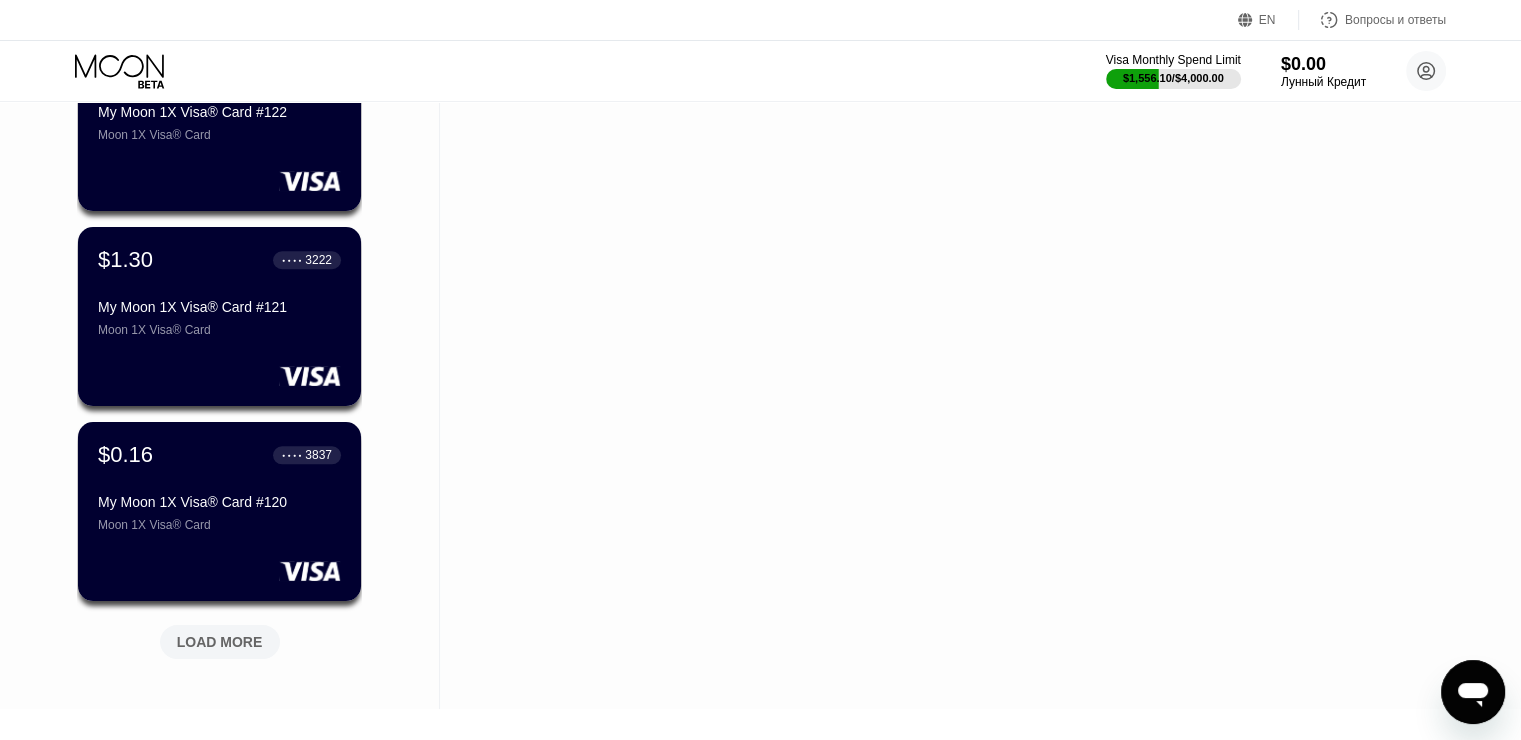 scroll, scrollTop: 1800, scrollLeft: 0, axis: vertical 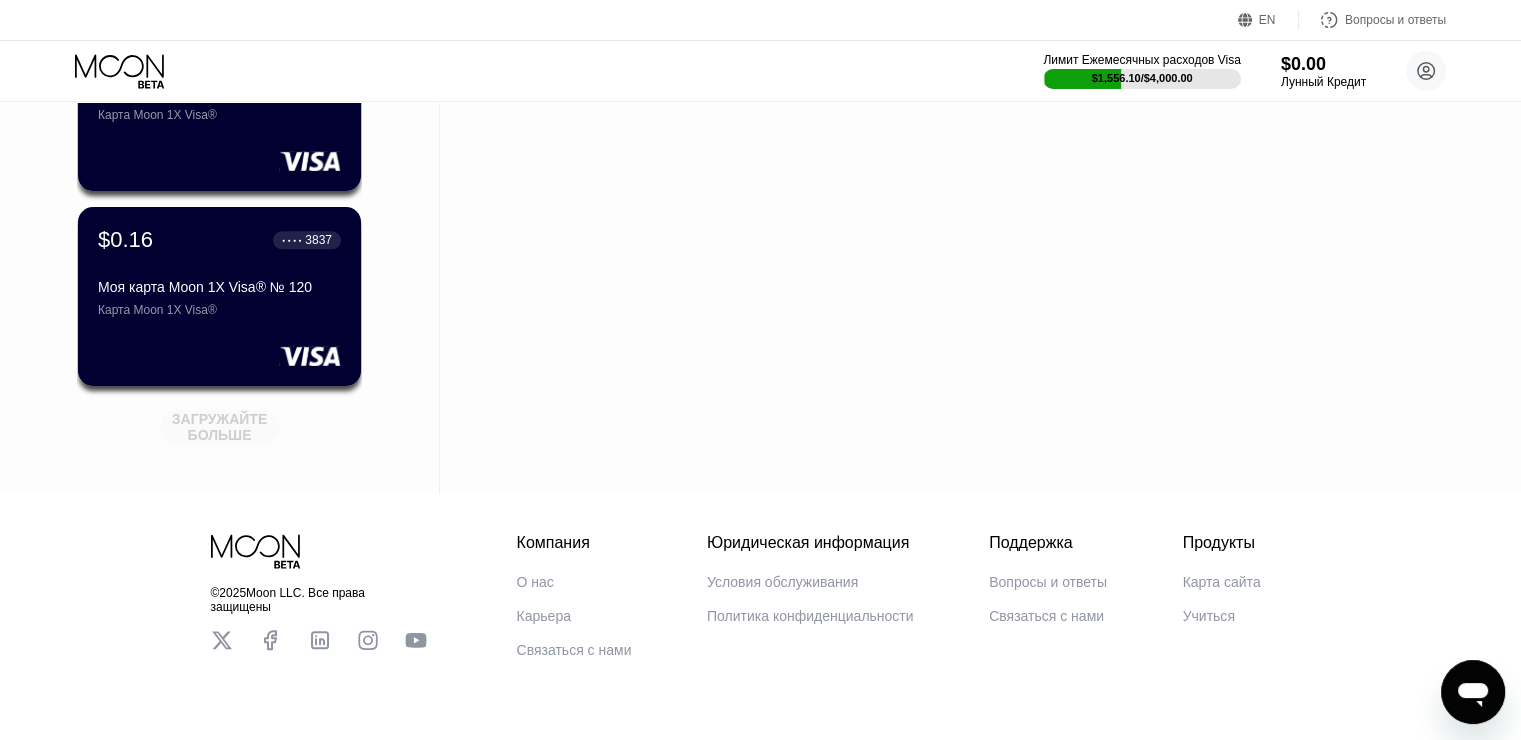 click on "ЗАГРУЖАЙТЕ БОЛЬШЕ" at bounding box center (221, 427) 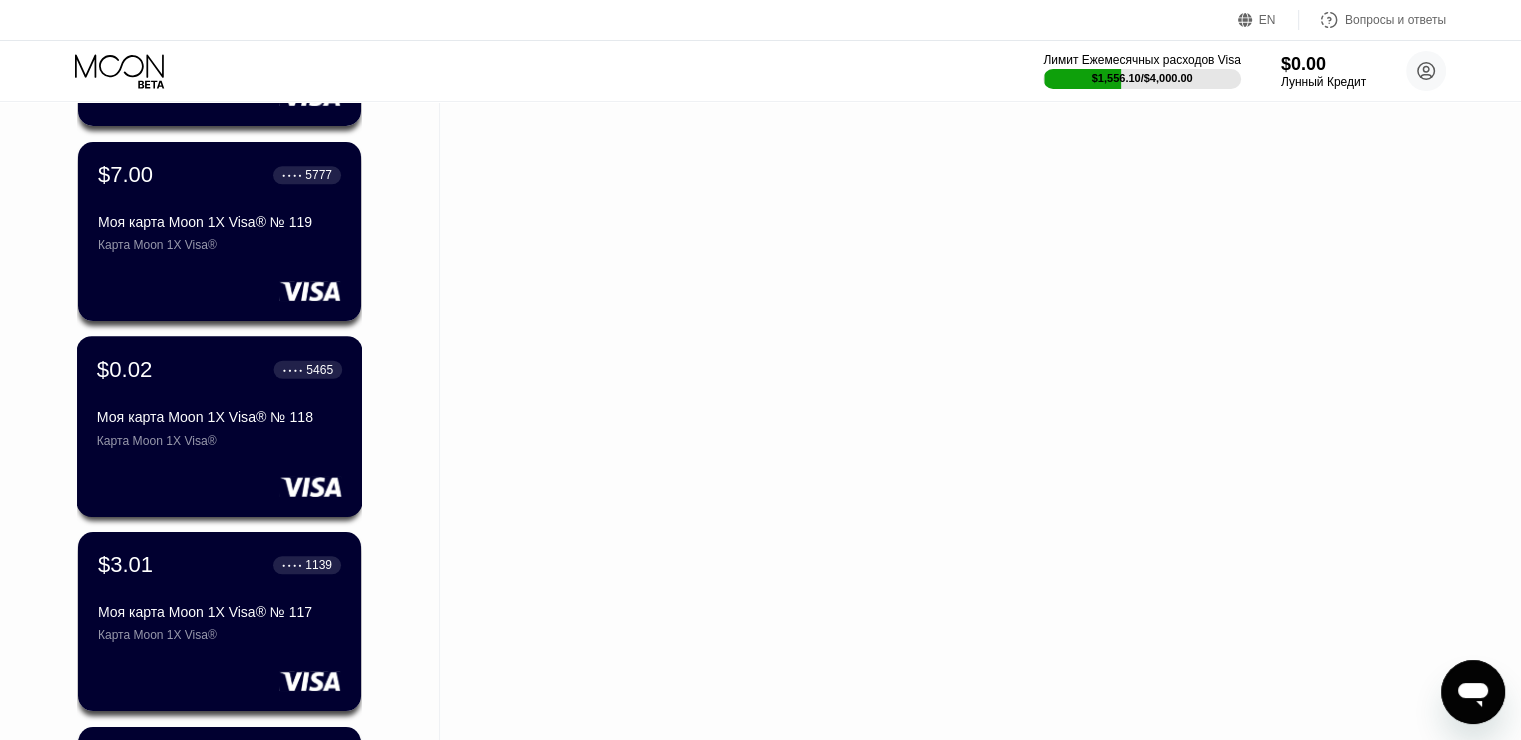 scroll, scrollTop: 1866, scrollLeft: 0, axis: vertical 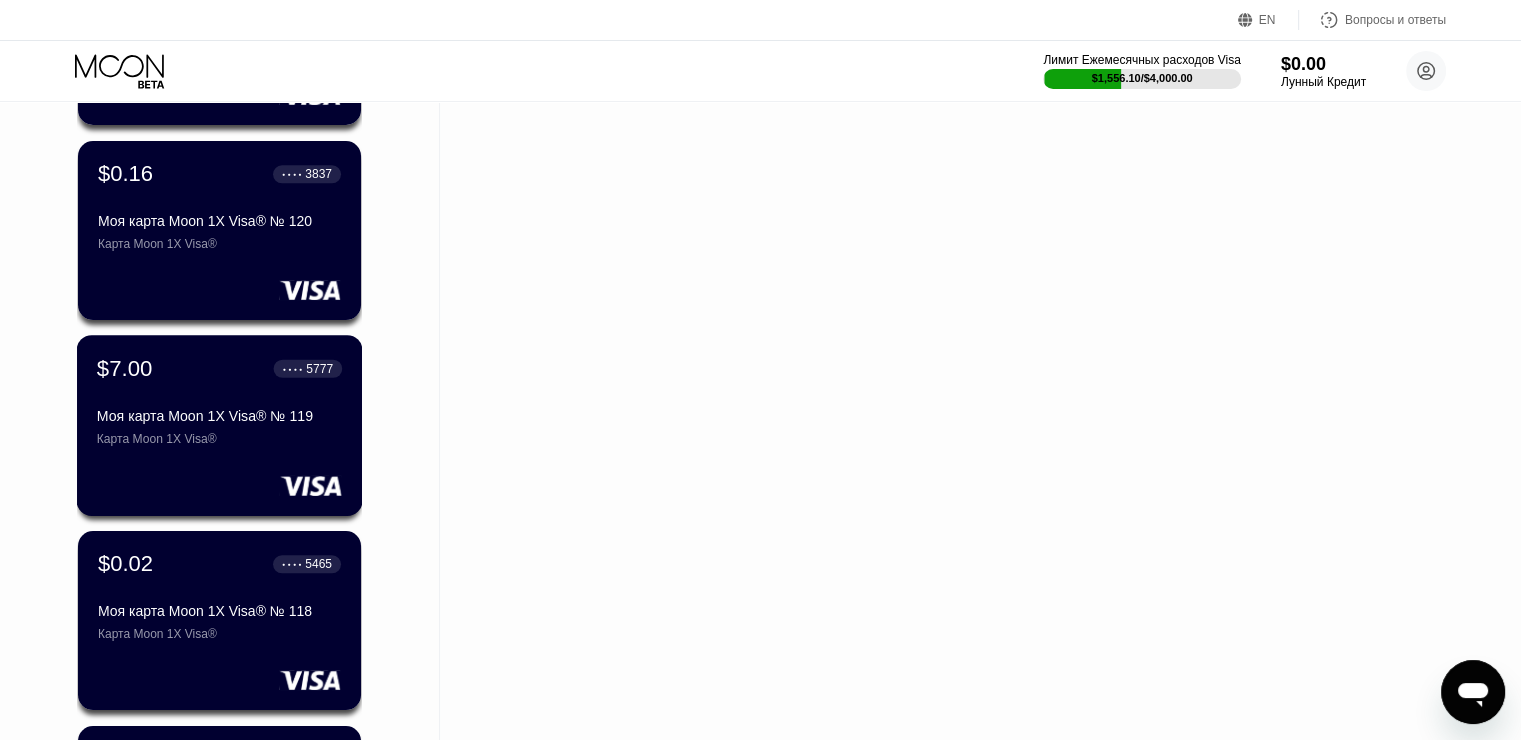 click on "$7.00 ● ● ● ● 5777" at bounding box center (219, 368) 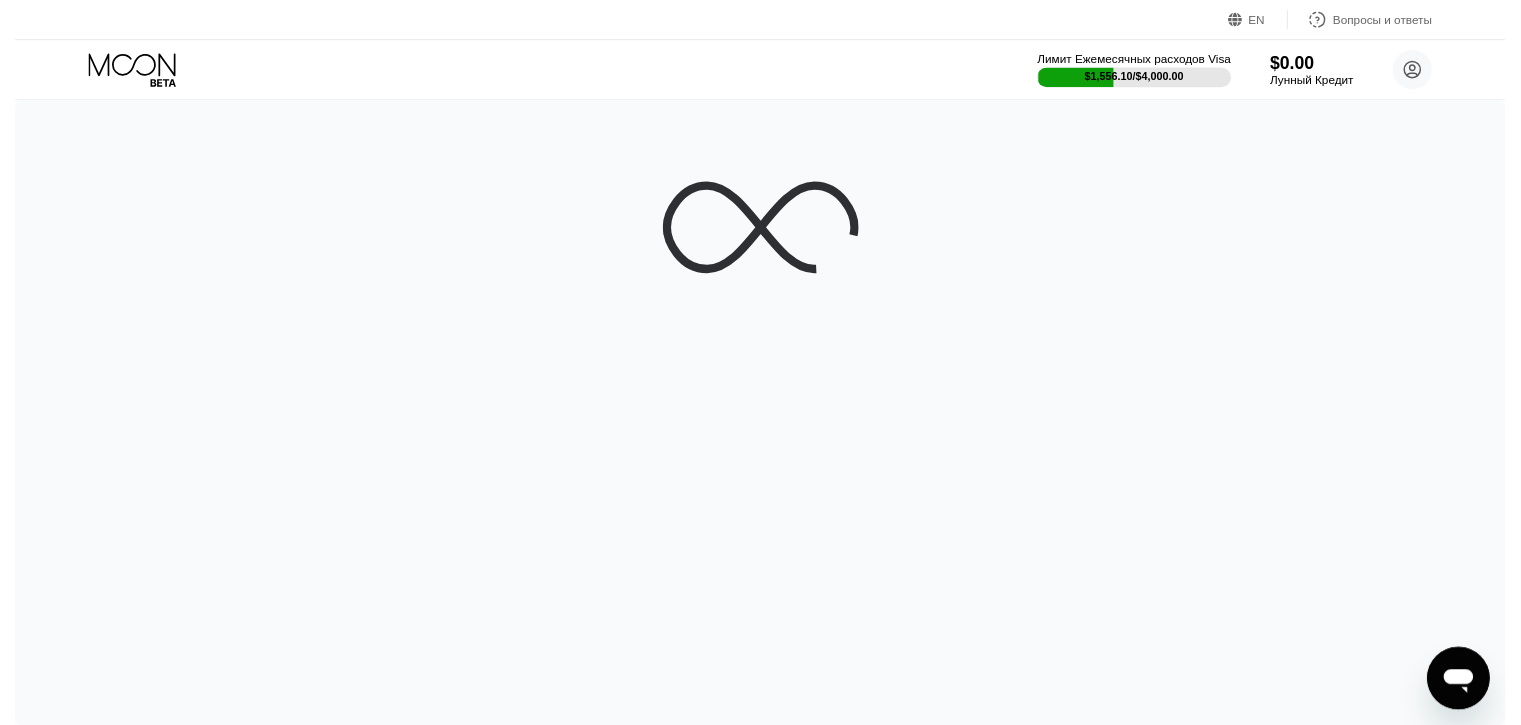 scroll, scrollTop: 0, scrollLeft: 0, axis: both 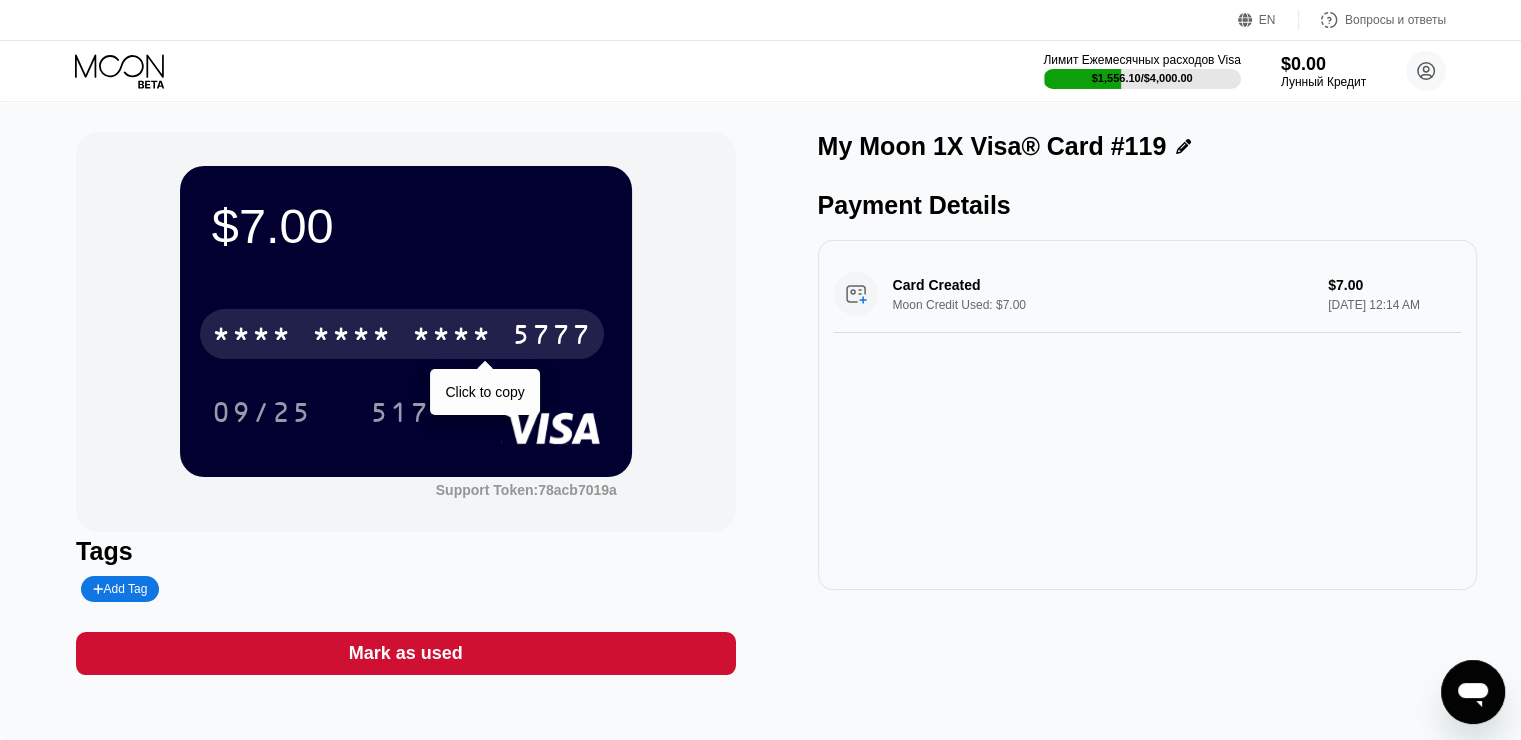 click on "5777" at bounding box center [552, 337] 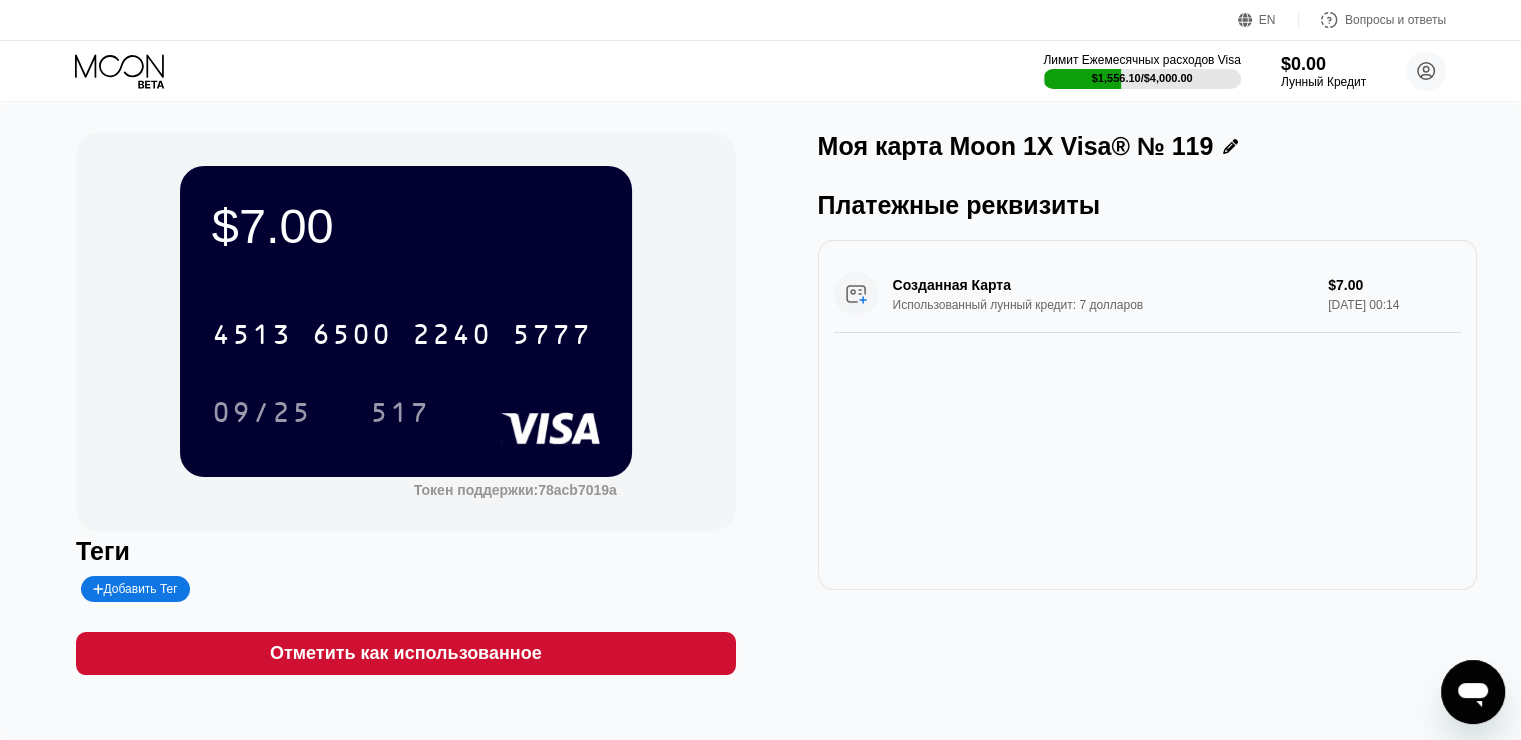 click 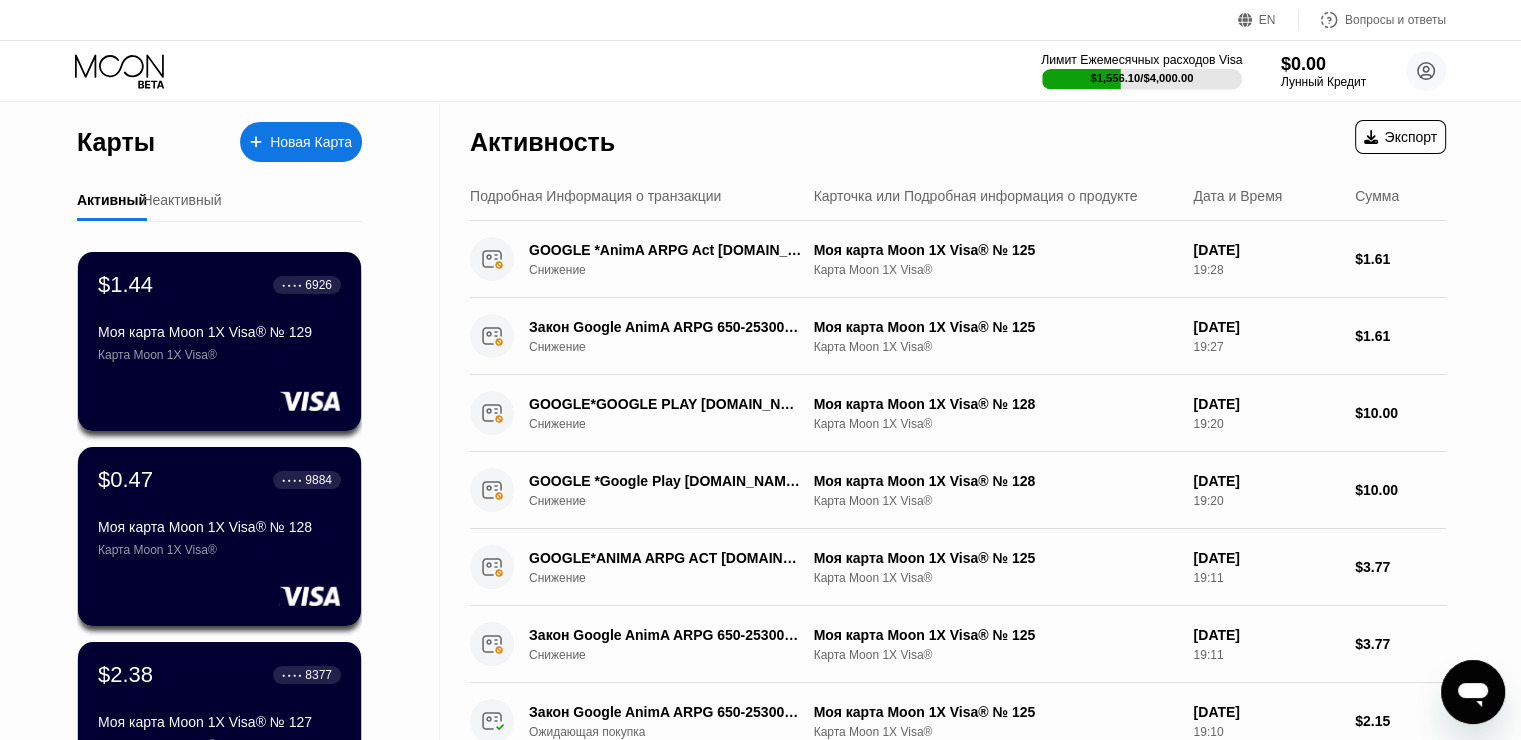 click at bounding box center (1082, 79) 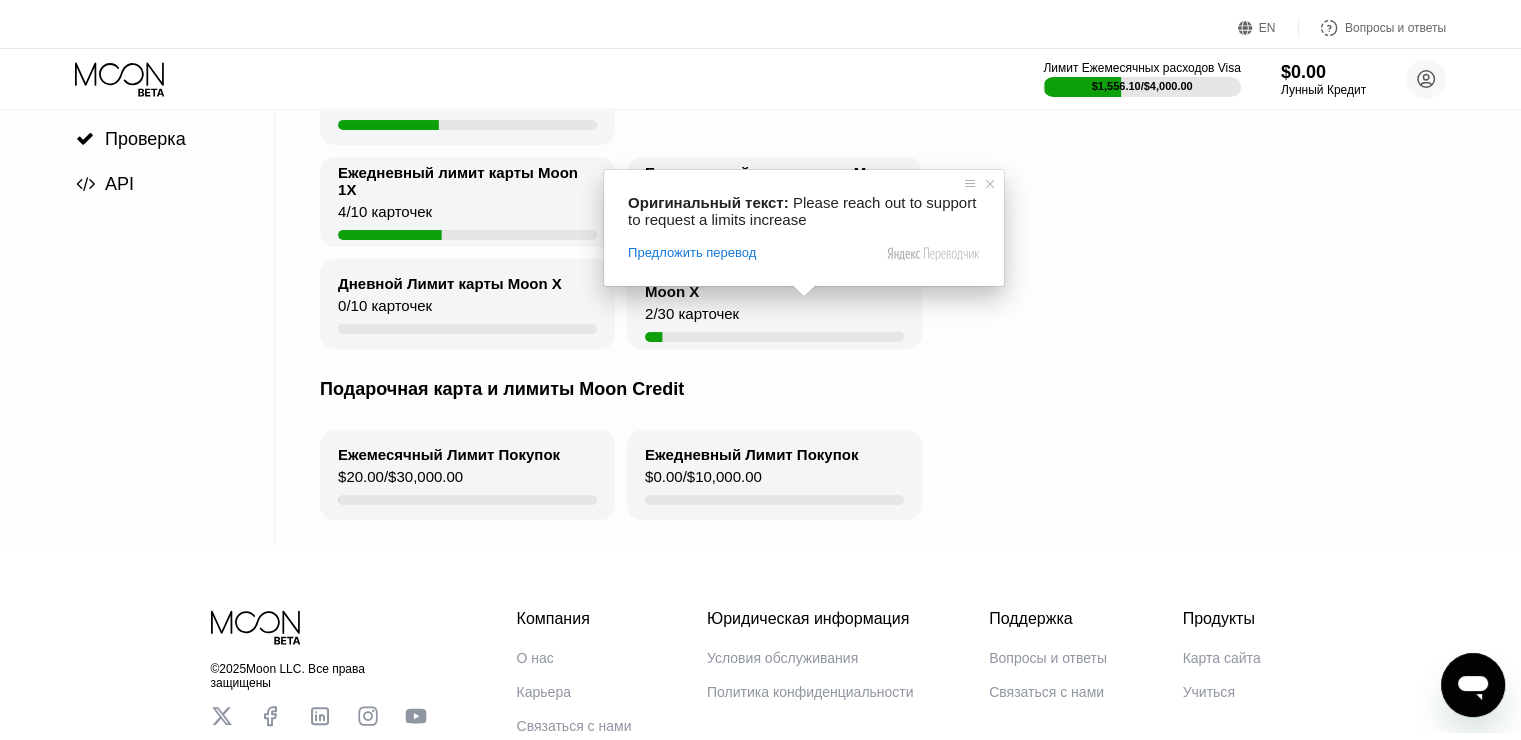 scroll, scrollTop: 0, scrollLeft: 0, axis: both 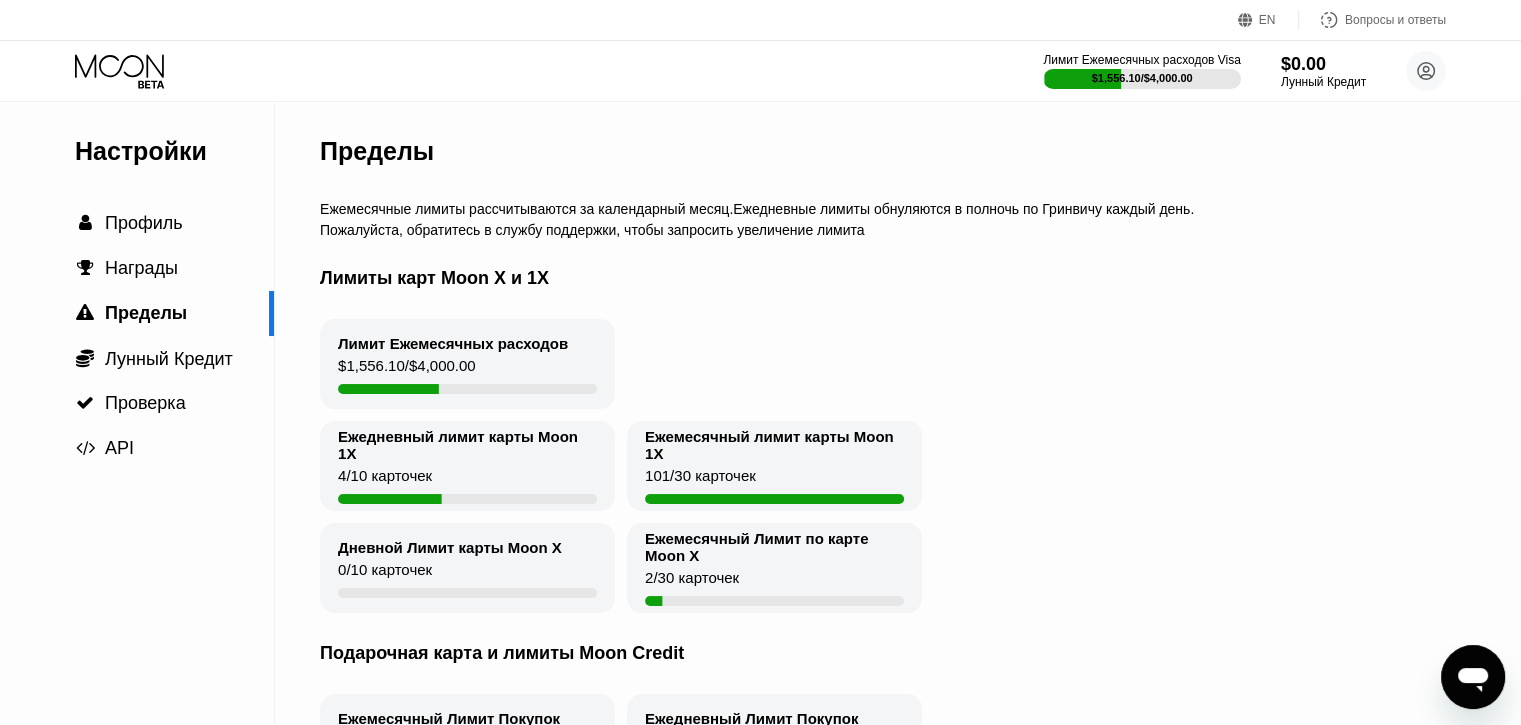 click on "Пределы" at bounding box center (928, 151) 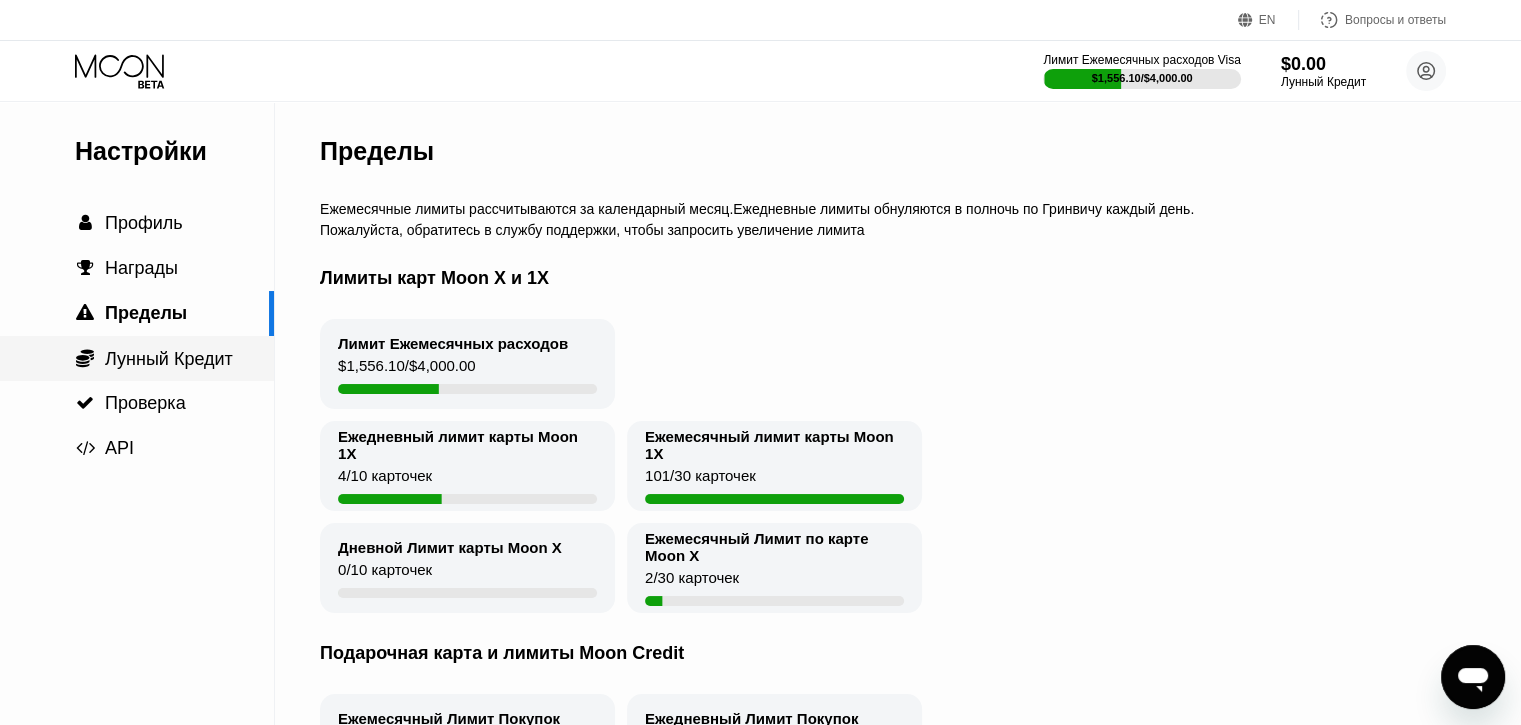 click on "Лунный Кредит" at bounding box center (169, 359) 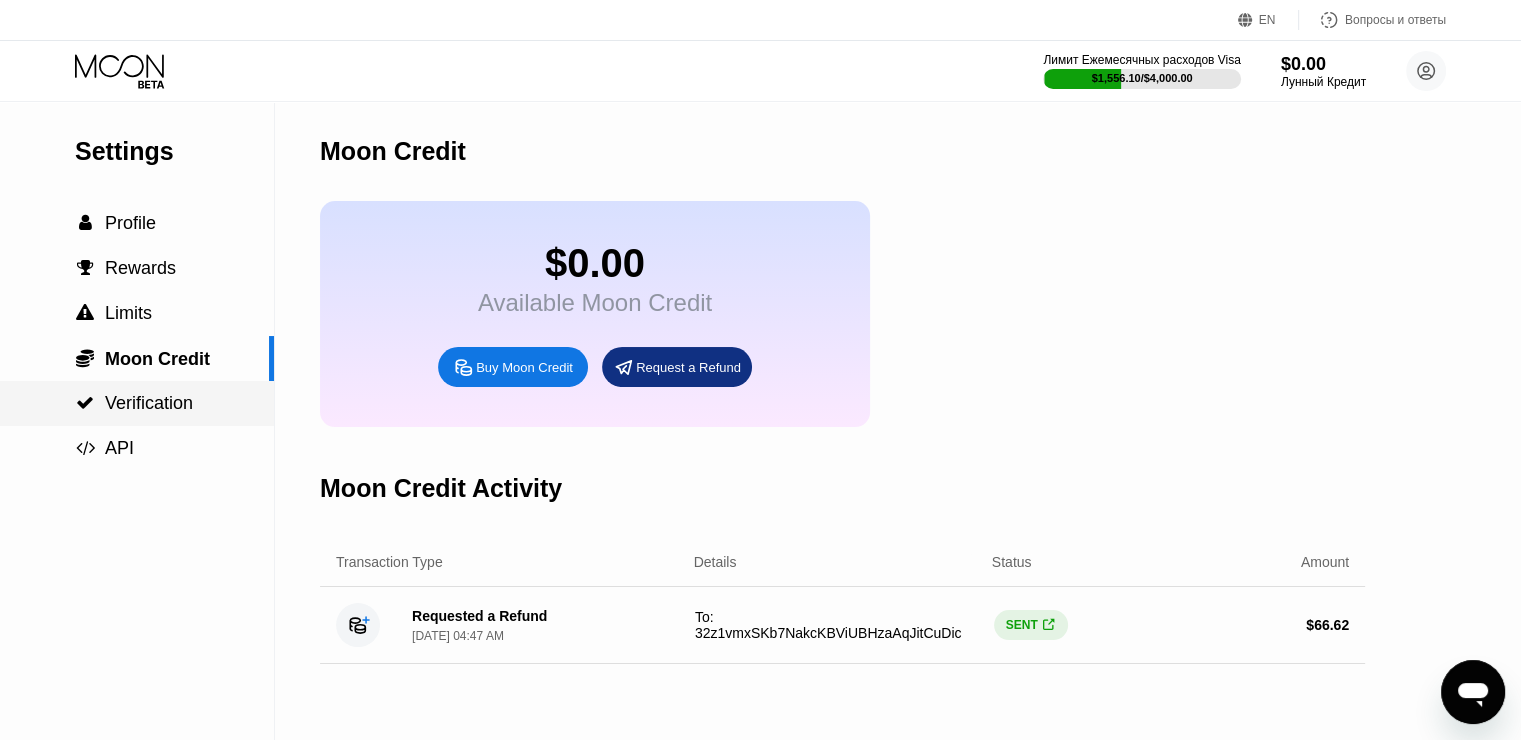 click on " Verification" at bounding box center [137, 403] 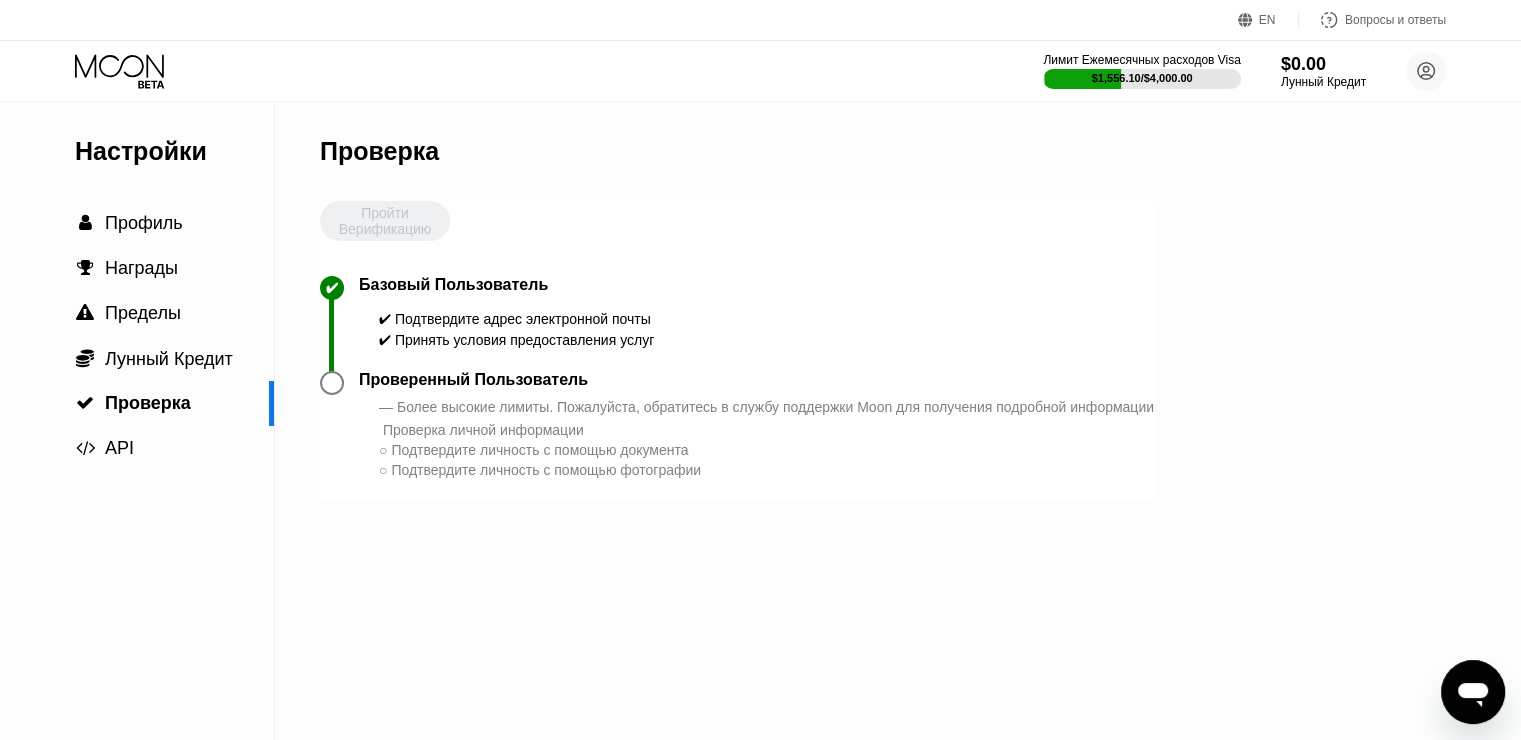 click on "✔   Подтвердите адрес электронной почты ✔   Принять условия предоставления услуг" at bounding box center (516, 327) 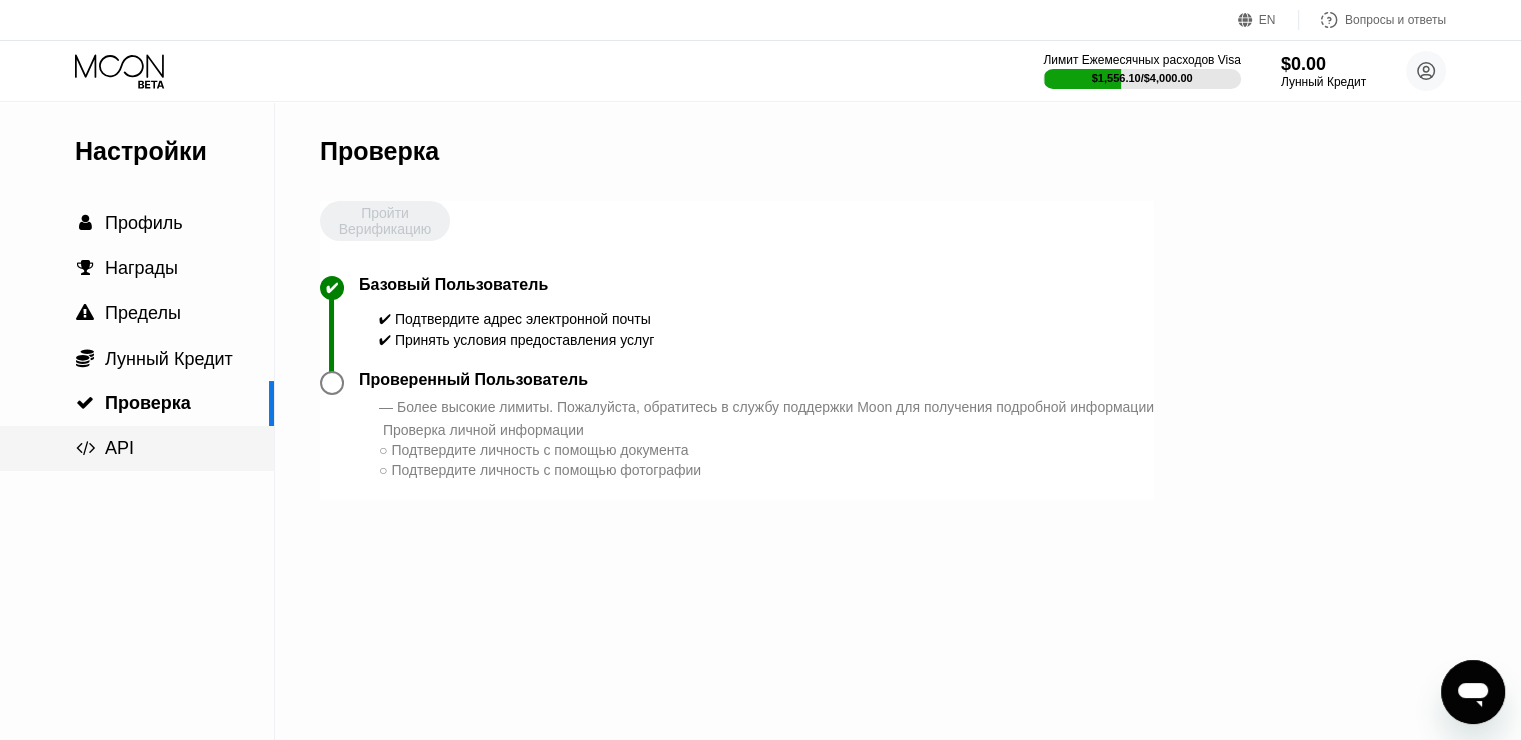 click on " API" at bounding box center [137, 448] 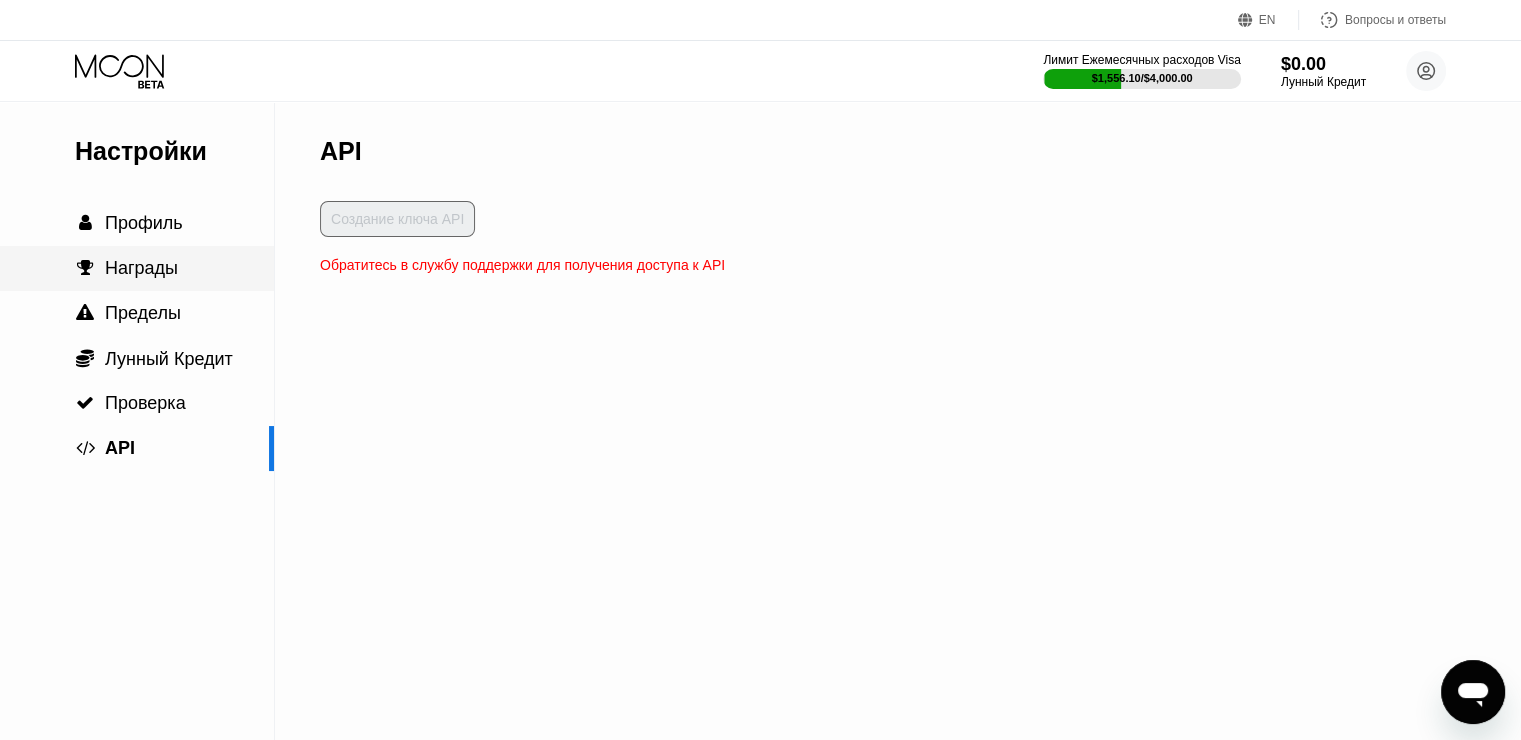 click on " Награды" at bounding box center (137, 268) 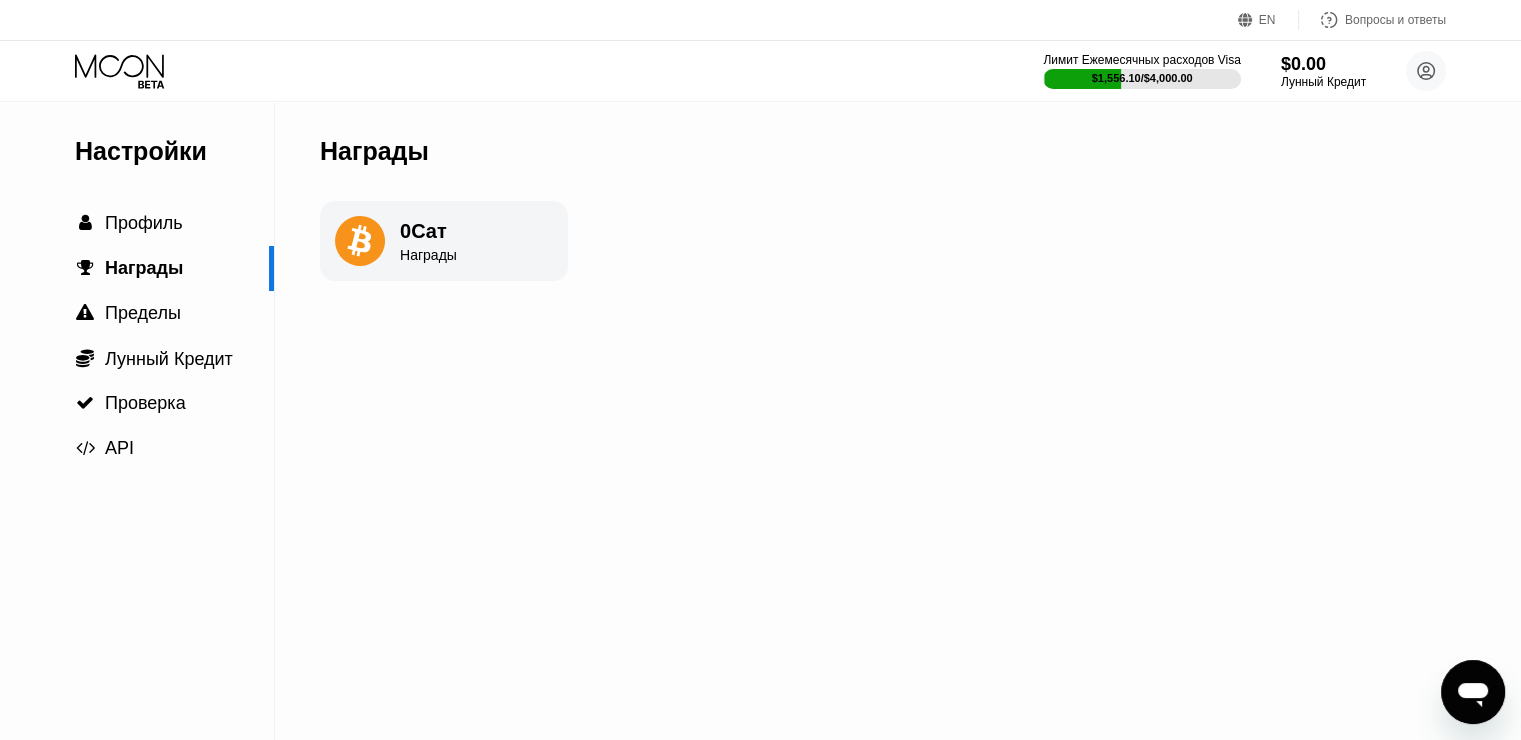 click on "Сат" at bounding box center [429, 231] 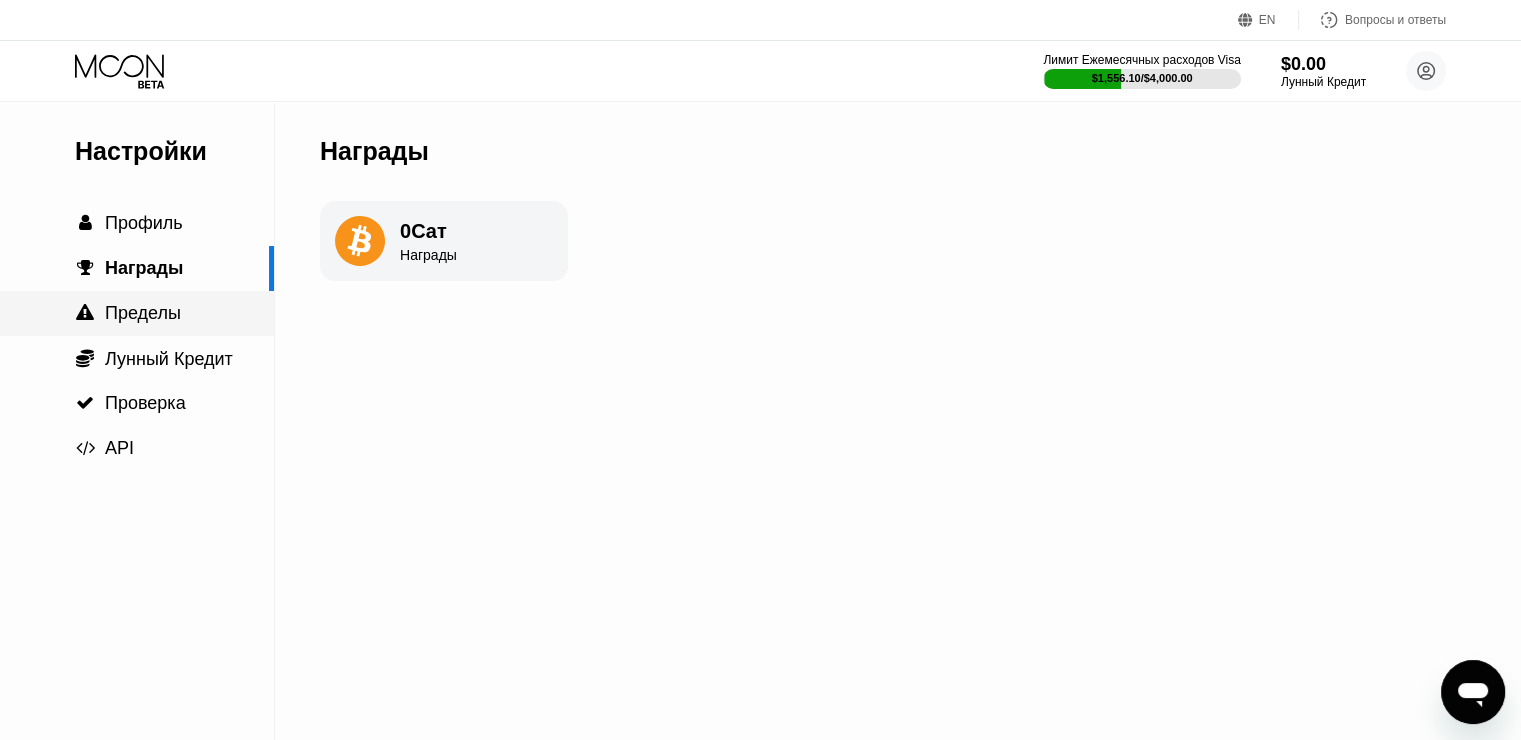 click on " Пределы" at bounding box center (137, 313) 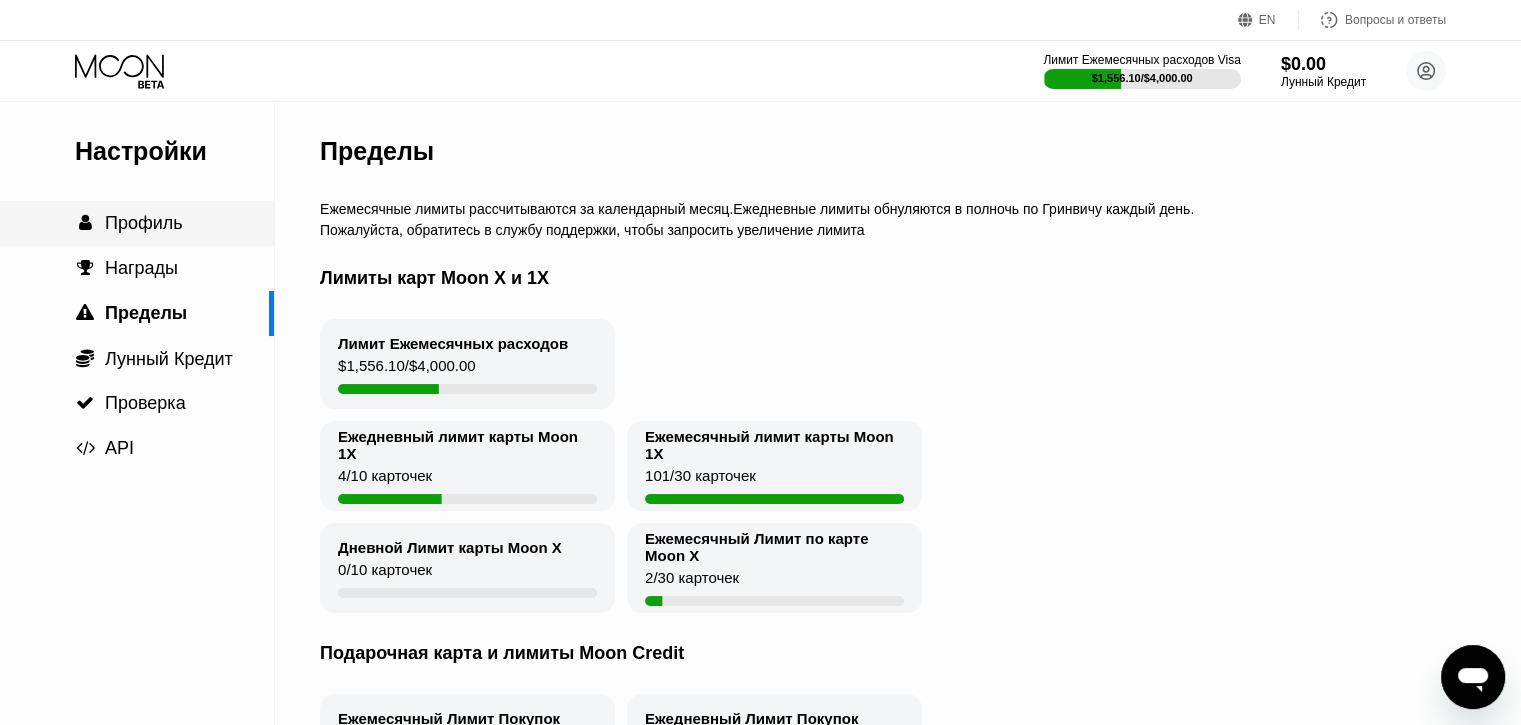 click on " Профиль" at bounding box center [137, 223] 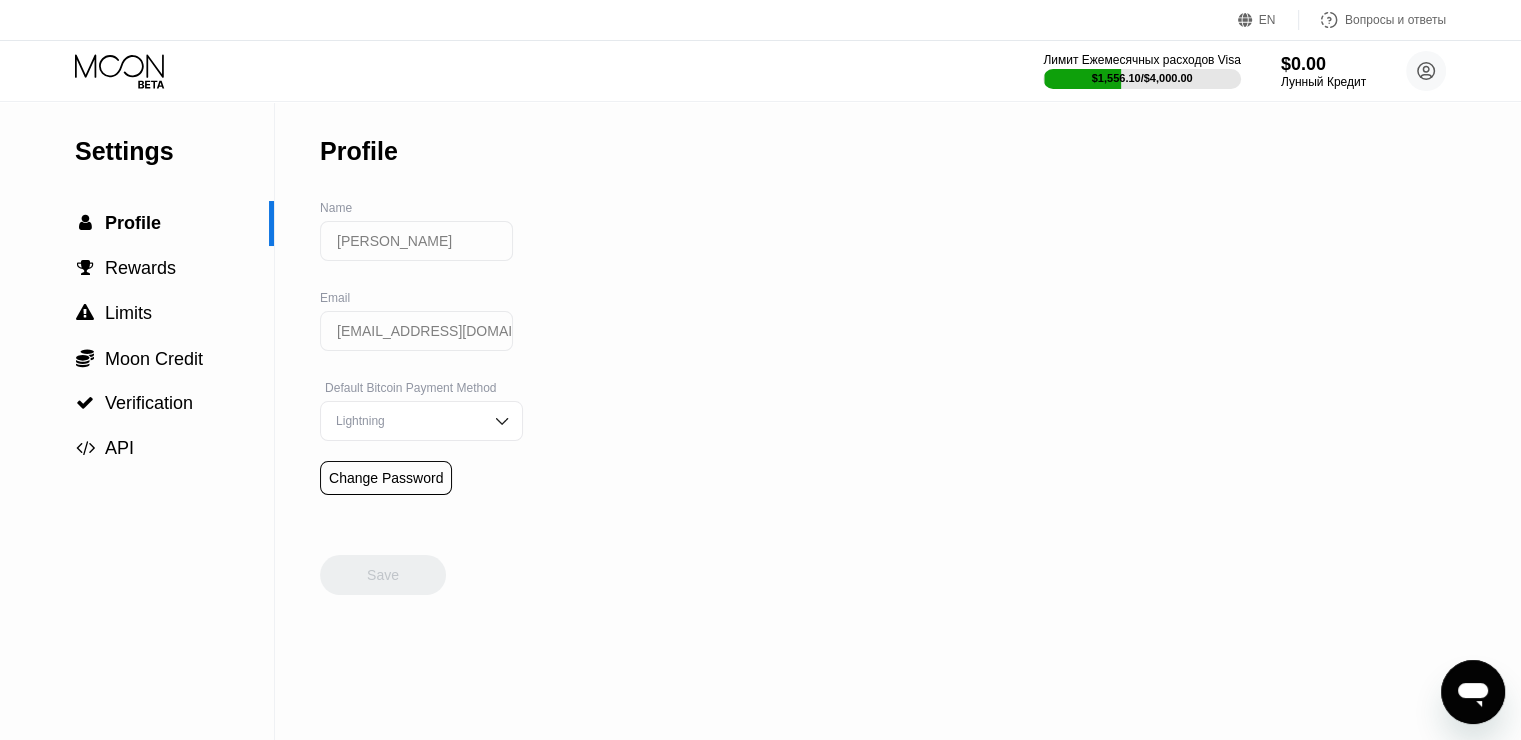 click on "Lightning" at bounding box center [406, 421] 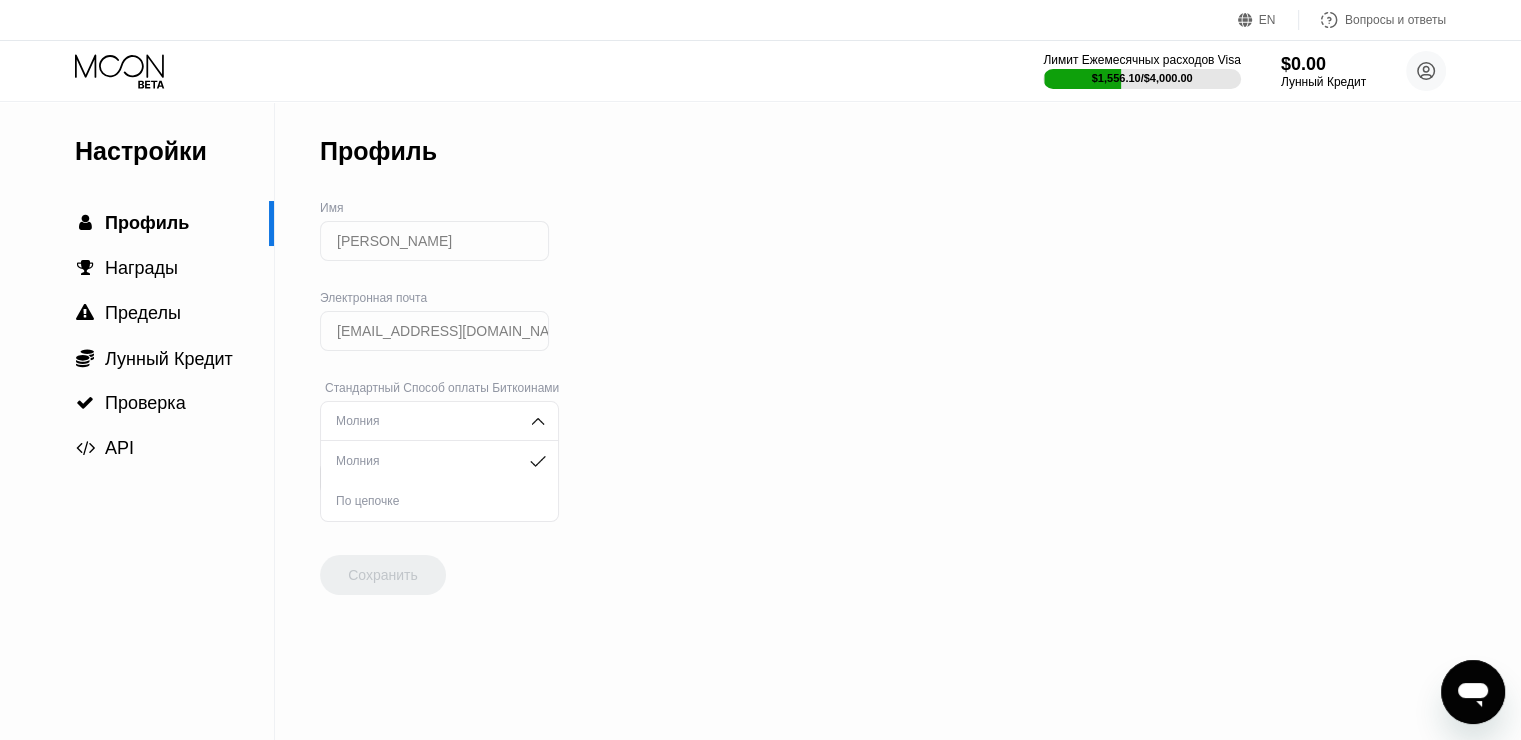 click on "Настройки  Профиль  Награды  Пределы  Лунный Кредит  Проверка  API Профиль Имя Ivan Smirnov Электронная почта hakivanahin@gmail.com Стандартный Способ оплаты Биткоинами Молния Молния По цепочке Сменить Пароль Сохранить" at bounding box center (760, 421) 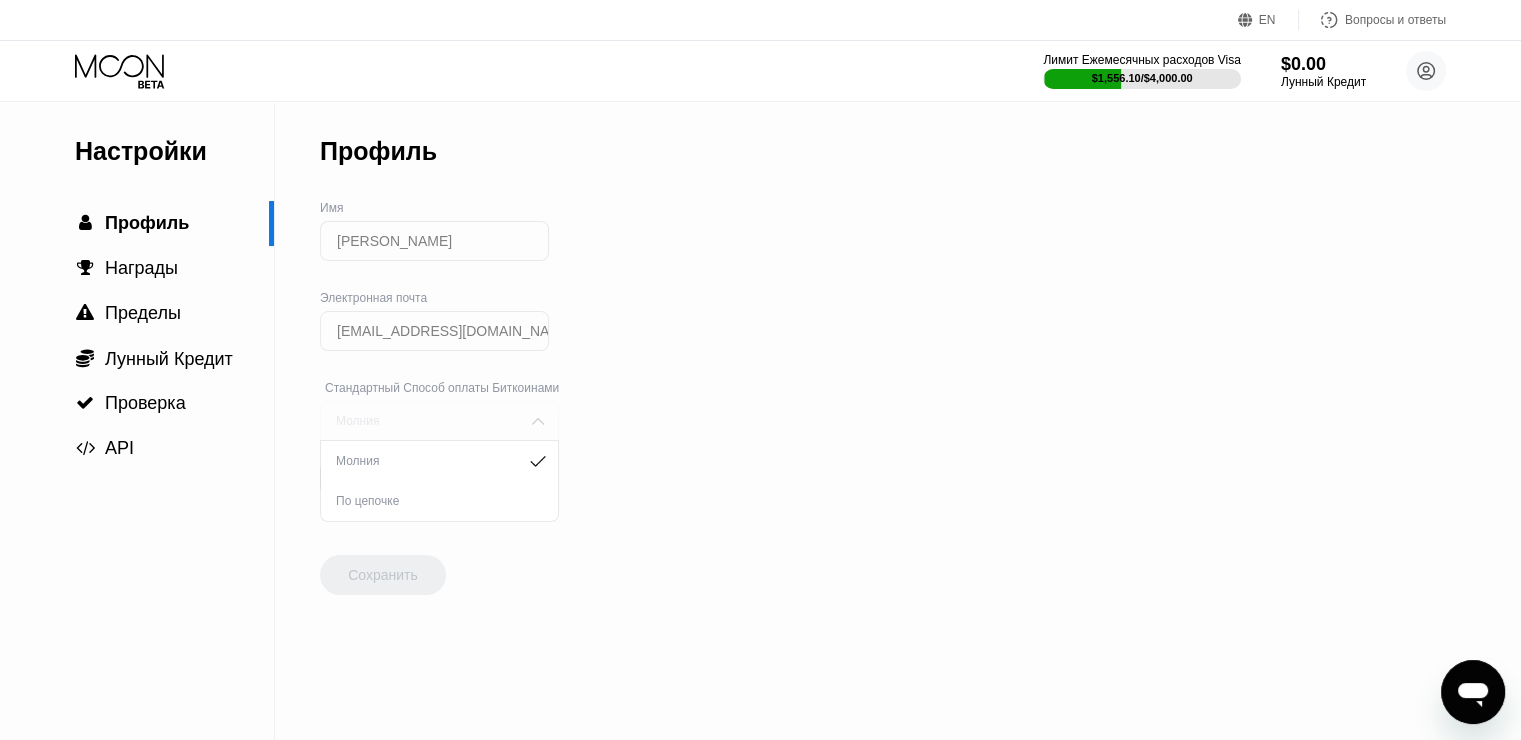 click on "Молния" at bounding box center [439, 421] 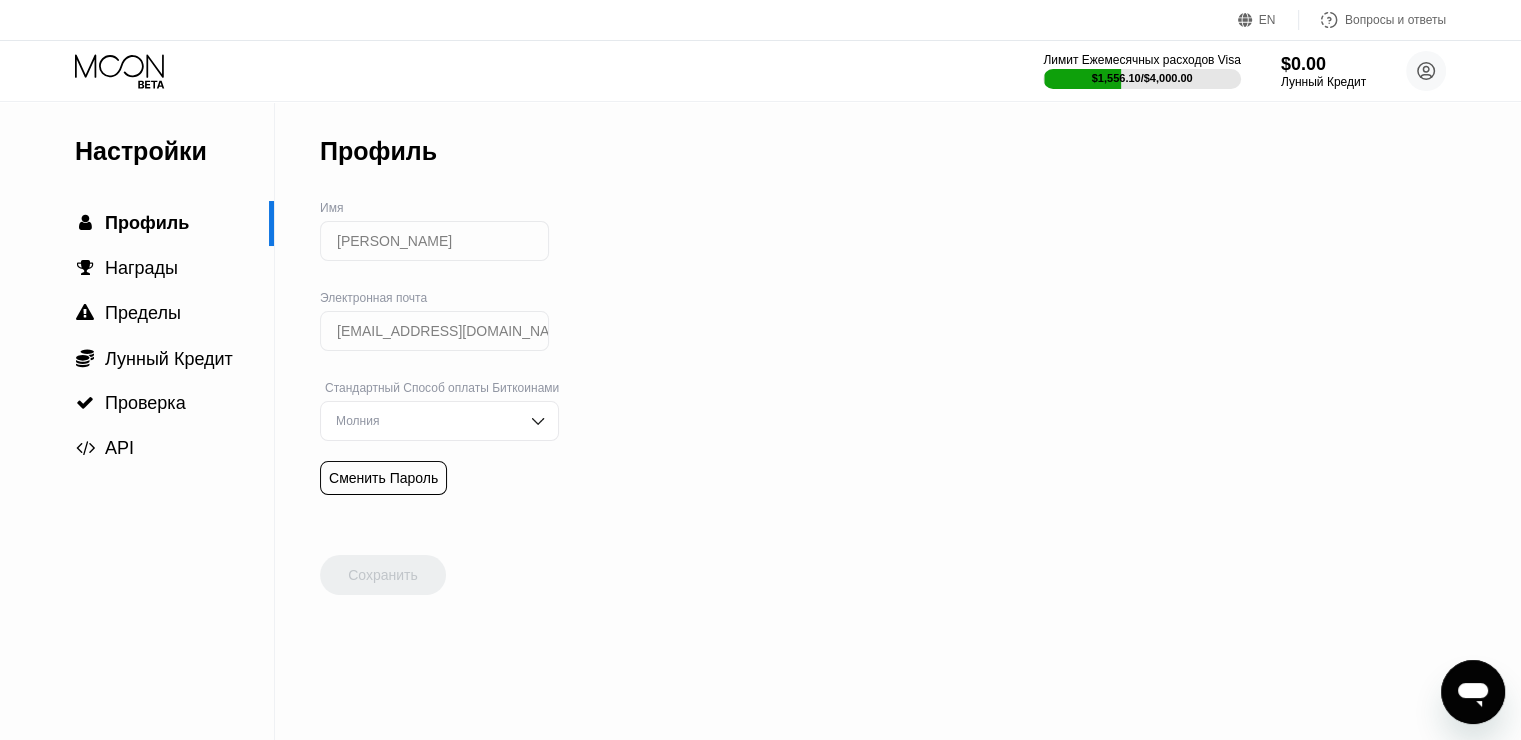 click 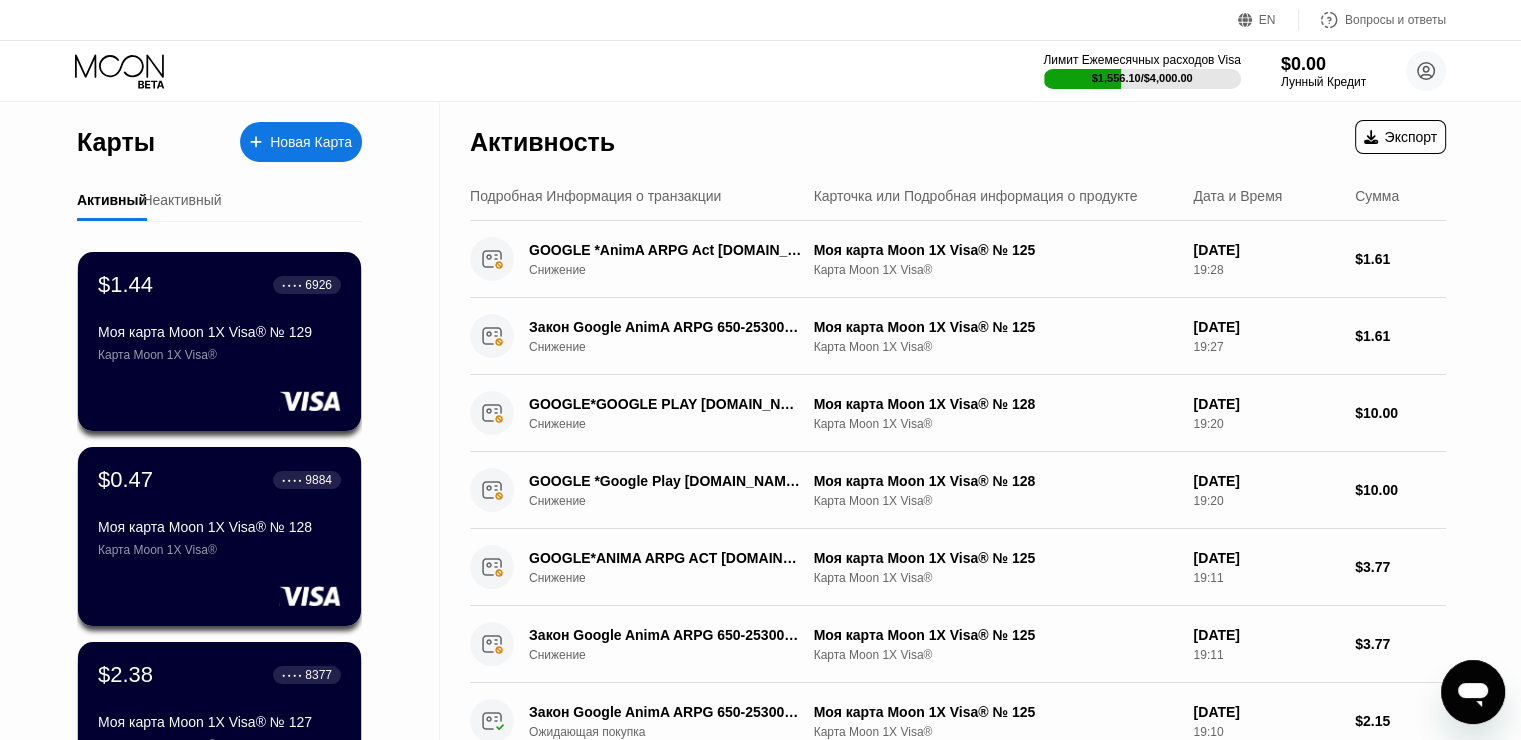click on "Активный" at bounding box center (112, 200) 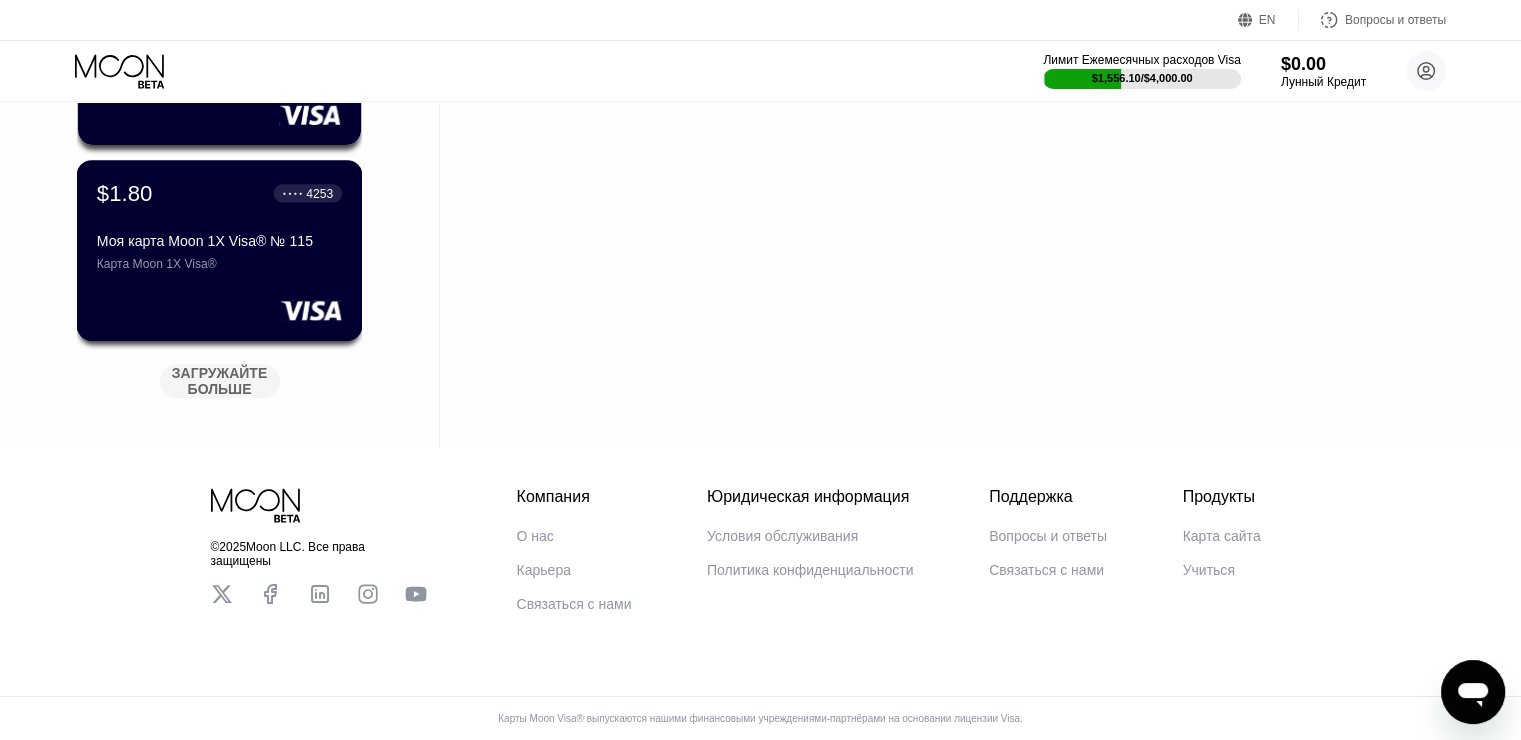 scroll, scrollTop: 2835, scrollLeft: 0, axis: vertical 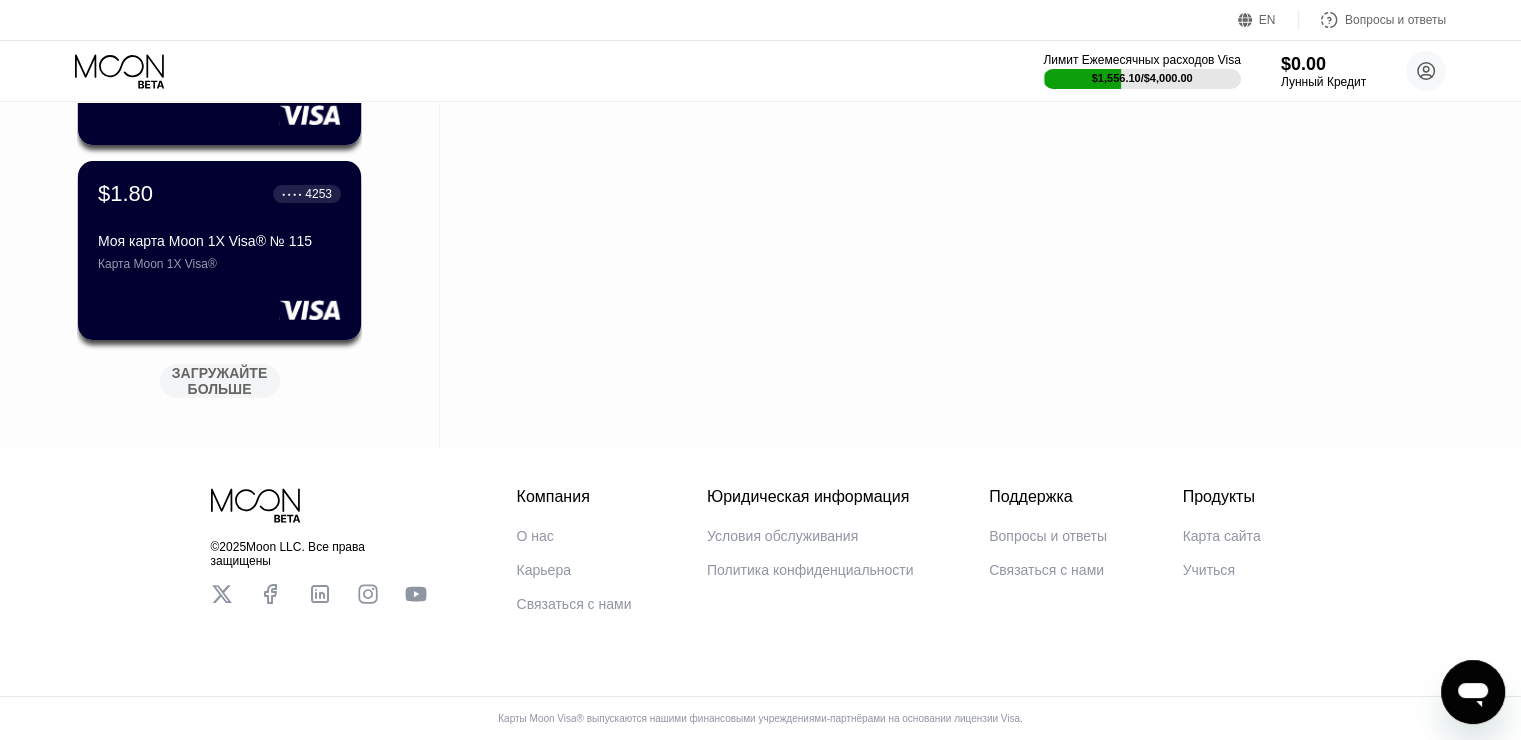 click on "О нас Карьера Связаться с нами" at bounding box center [574, 570] 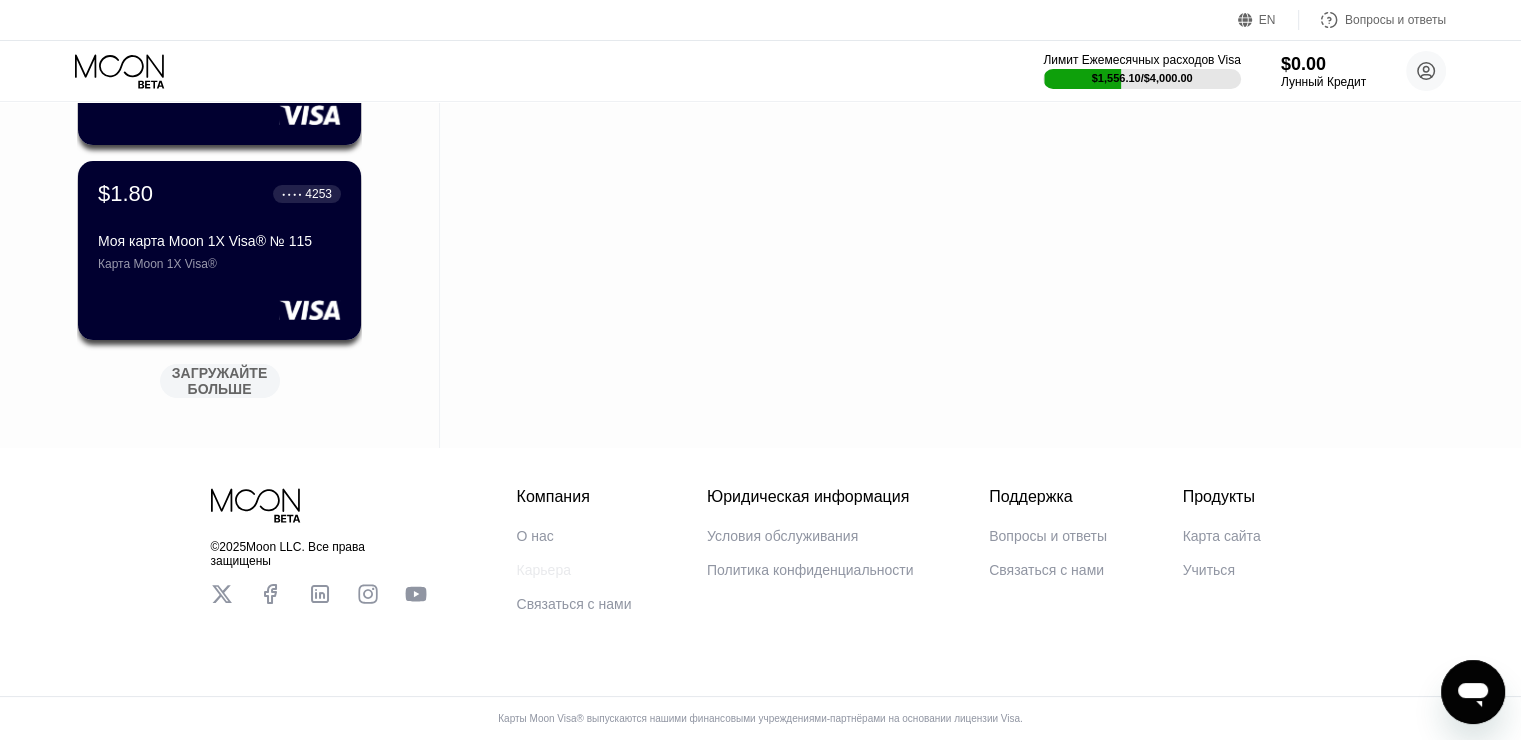 click on "Карьера" at bounding box center (544, 570) 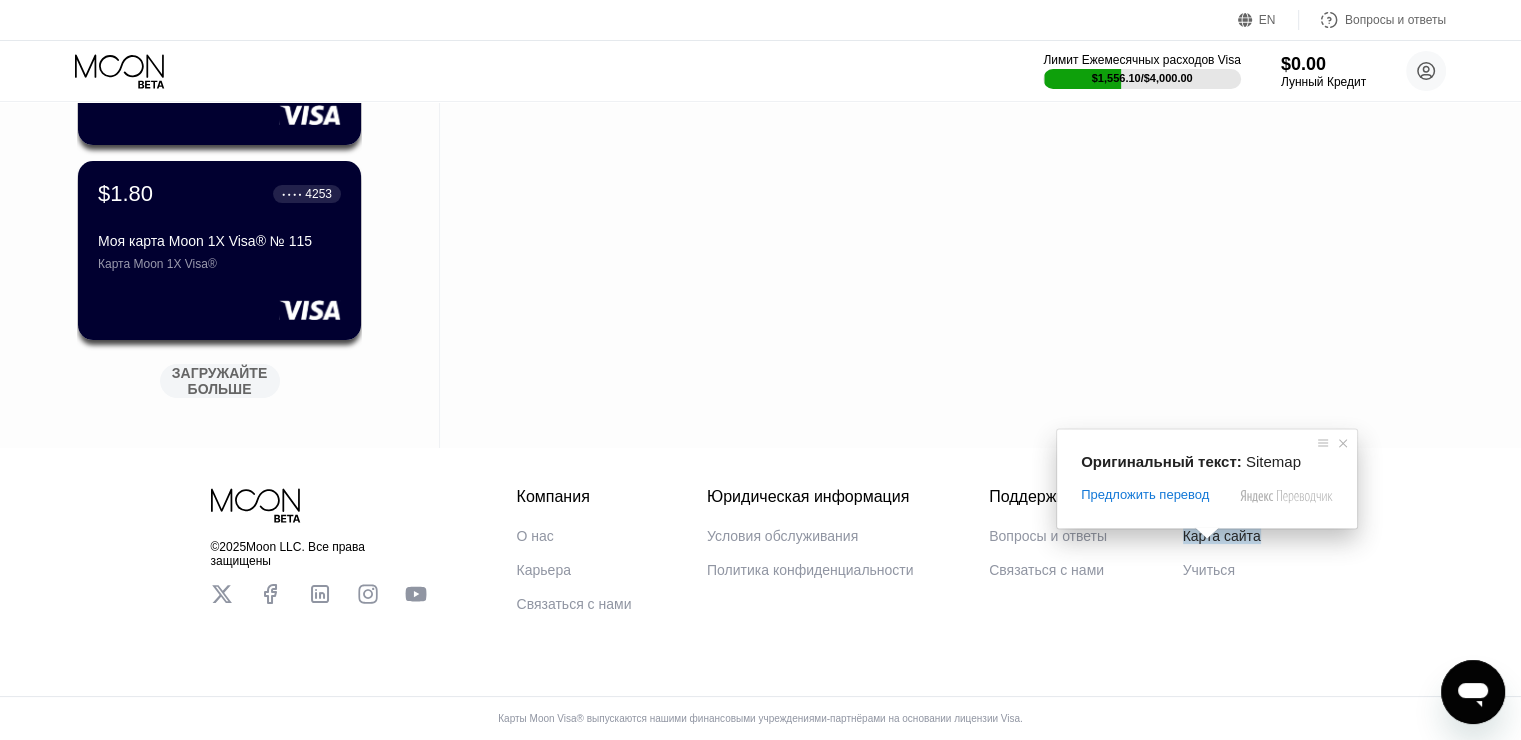 click on "Карта сайта" at bounding box center [1222, 536] 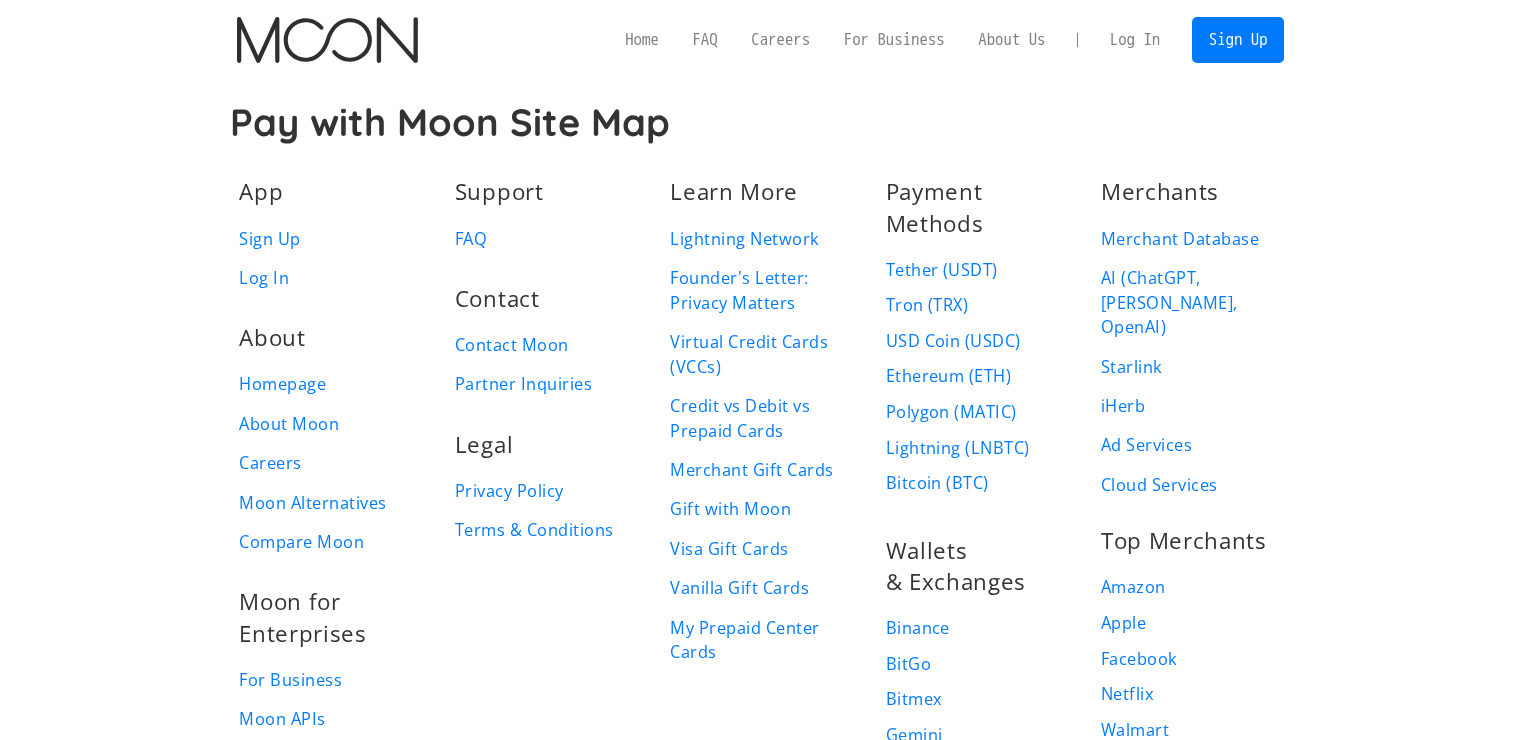 scroll, scrollTop: 0, scrollLeft: 0, axis: both 